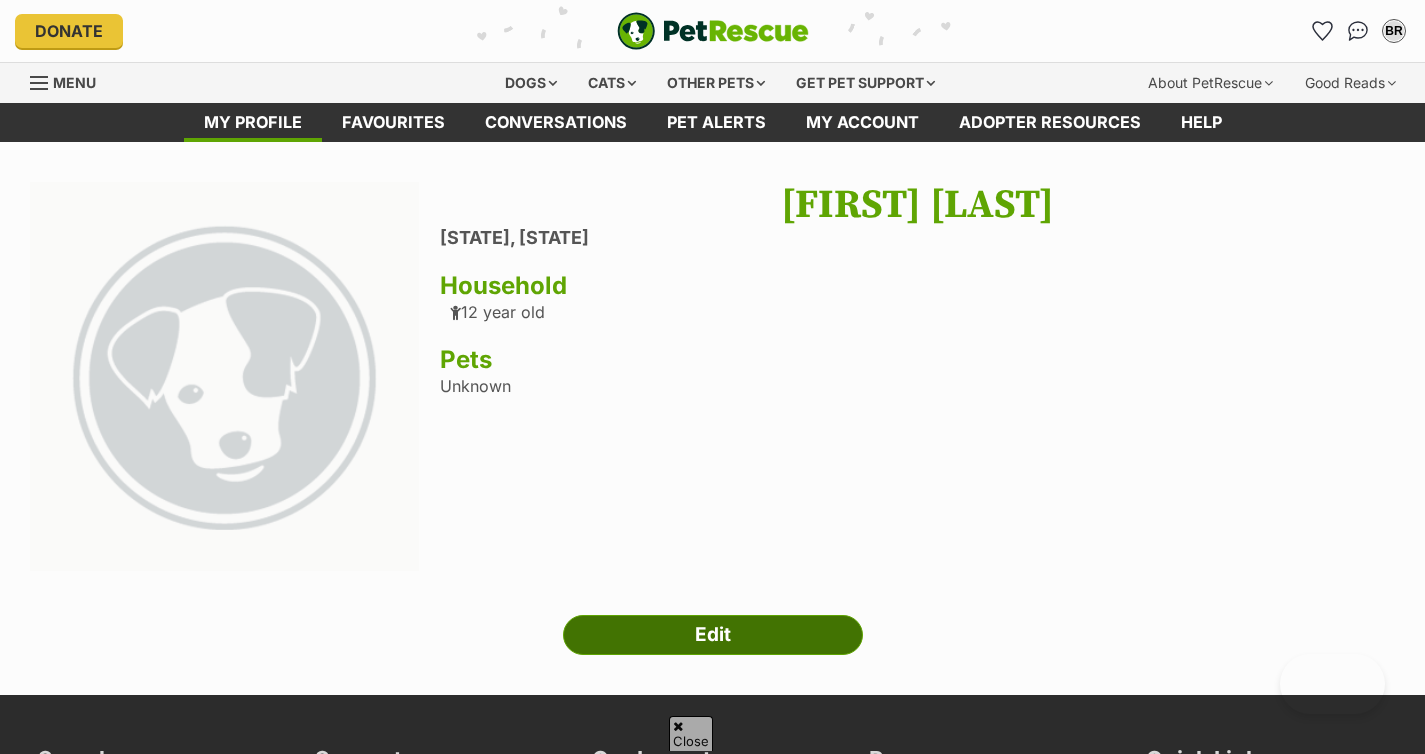 scroll, scrollTop: 59, scrollLeft: 0, axis: vertical 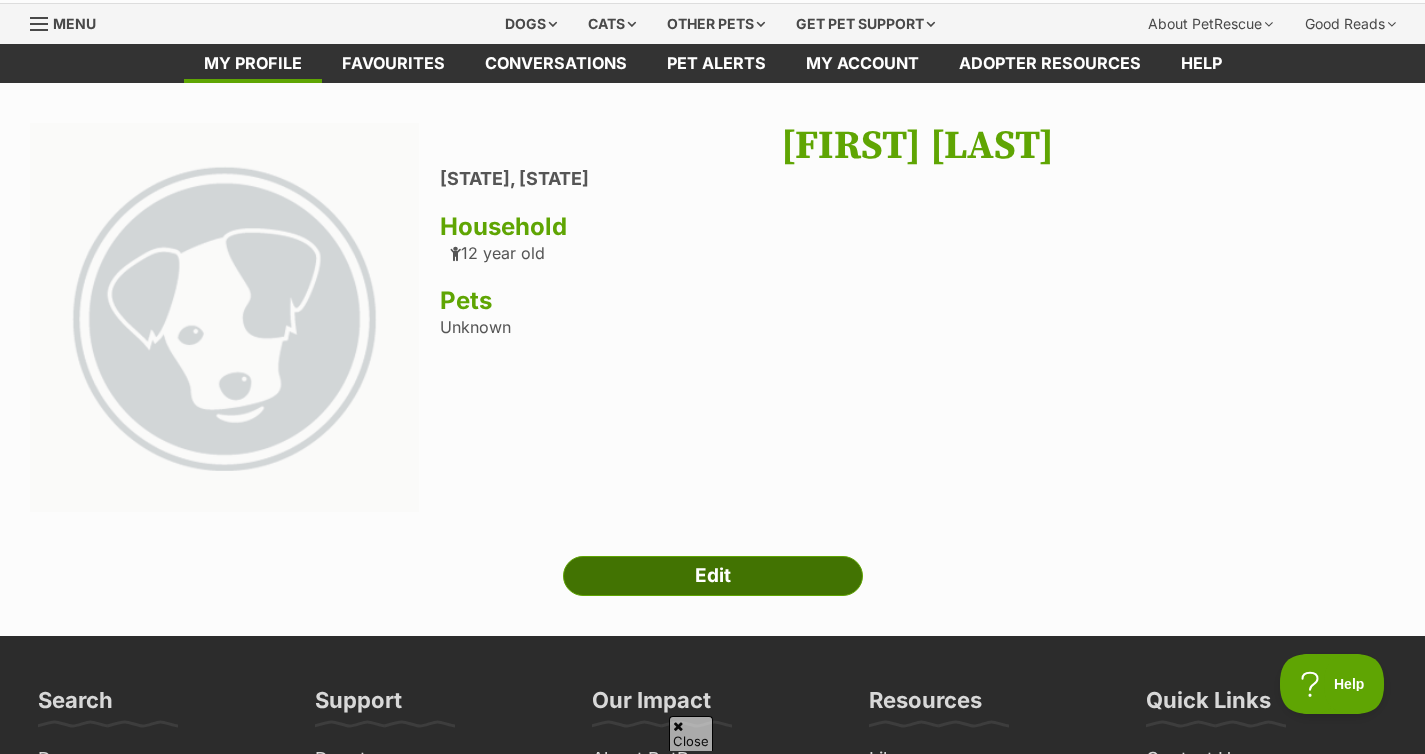 click on "Edit" at bounding box center [713, 576] 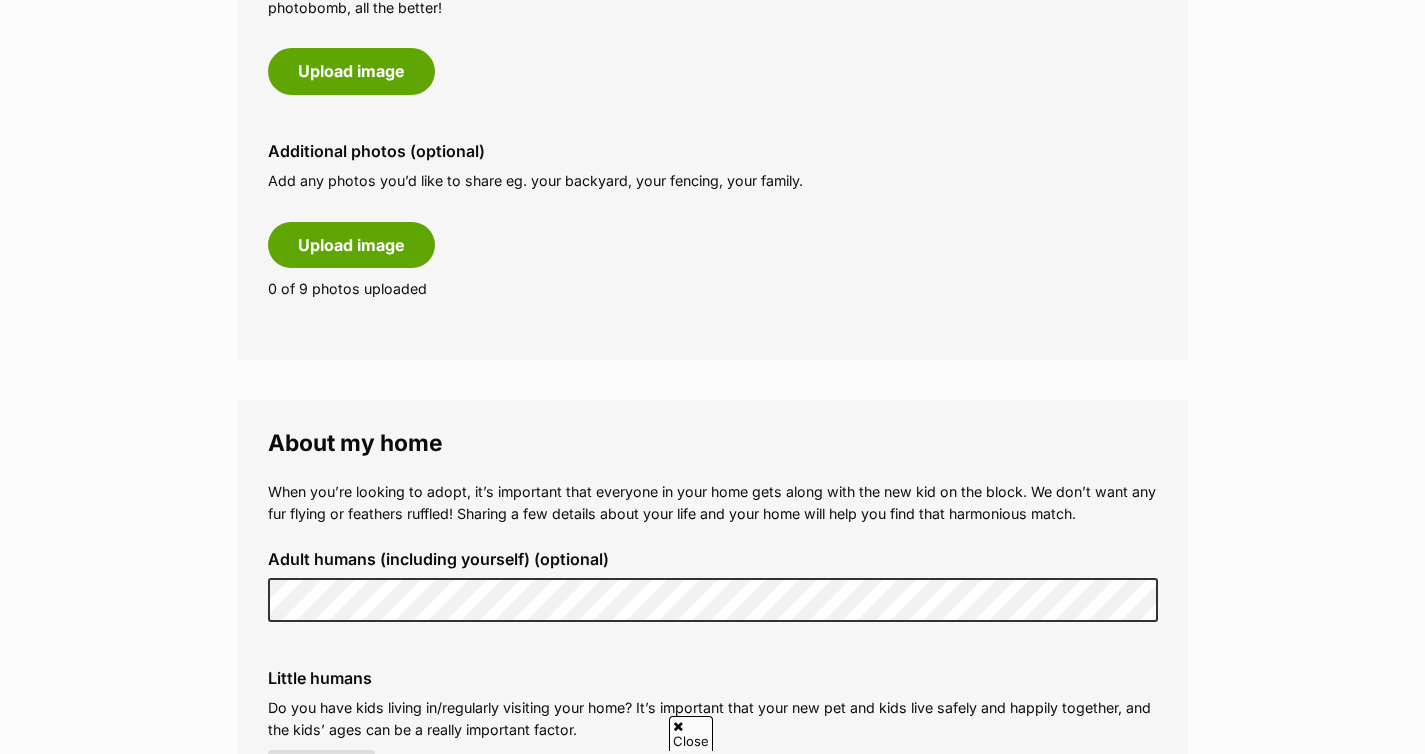 scroll, scrollTop: 1074, scrollLeft: 0, axis: vertical 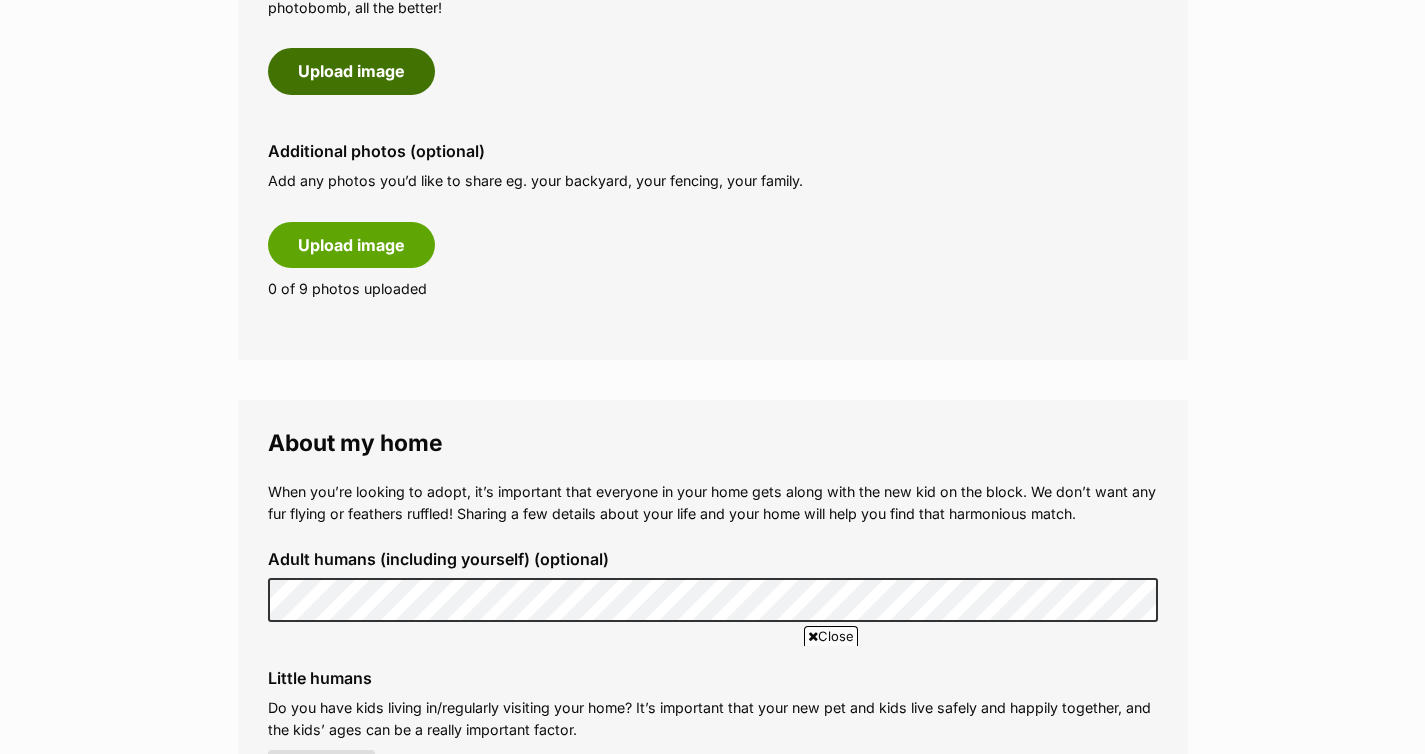 click on "Upload image" at bounding box center (351, 71) 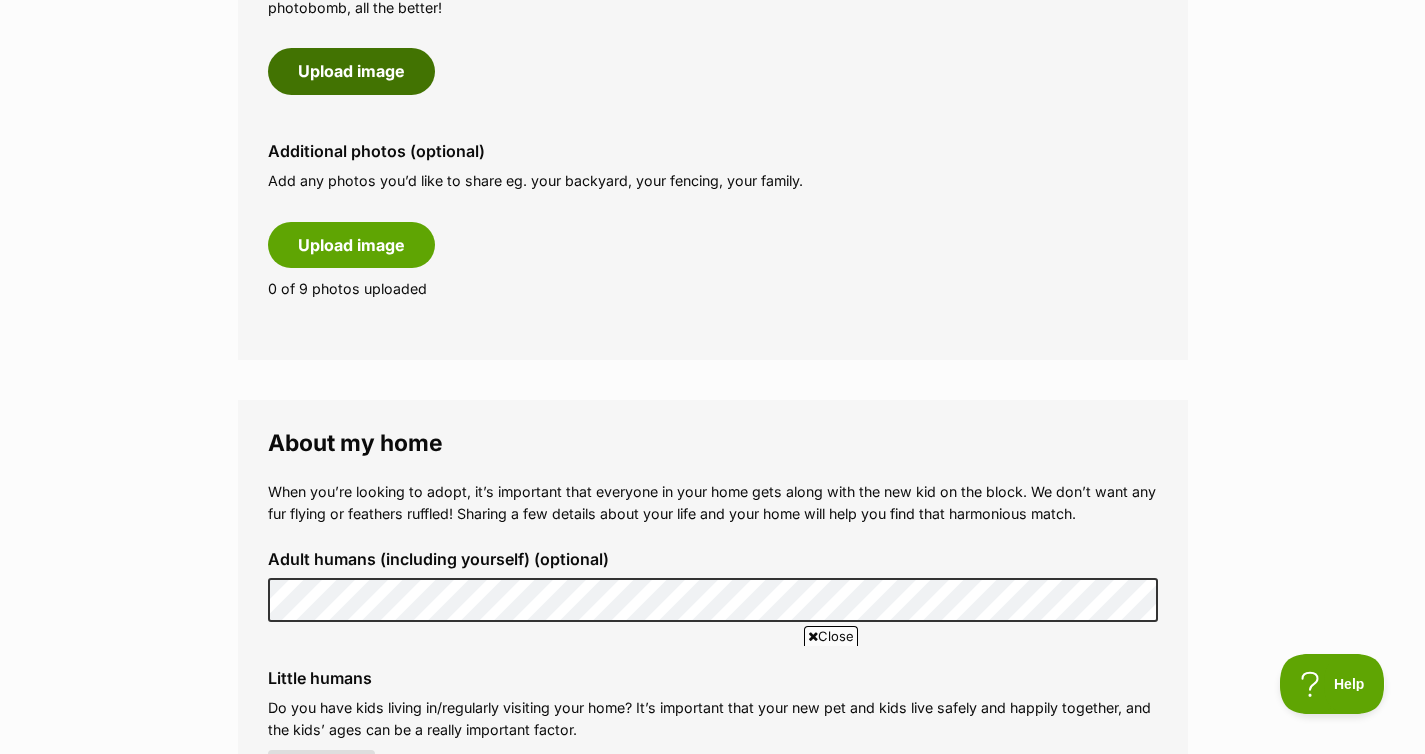 scroll, scrollTop: 0, scrollLeft: 0, axis: both 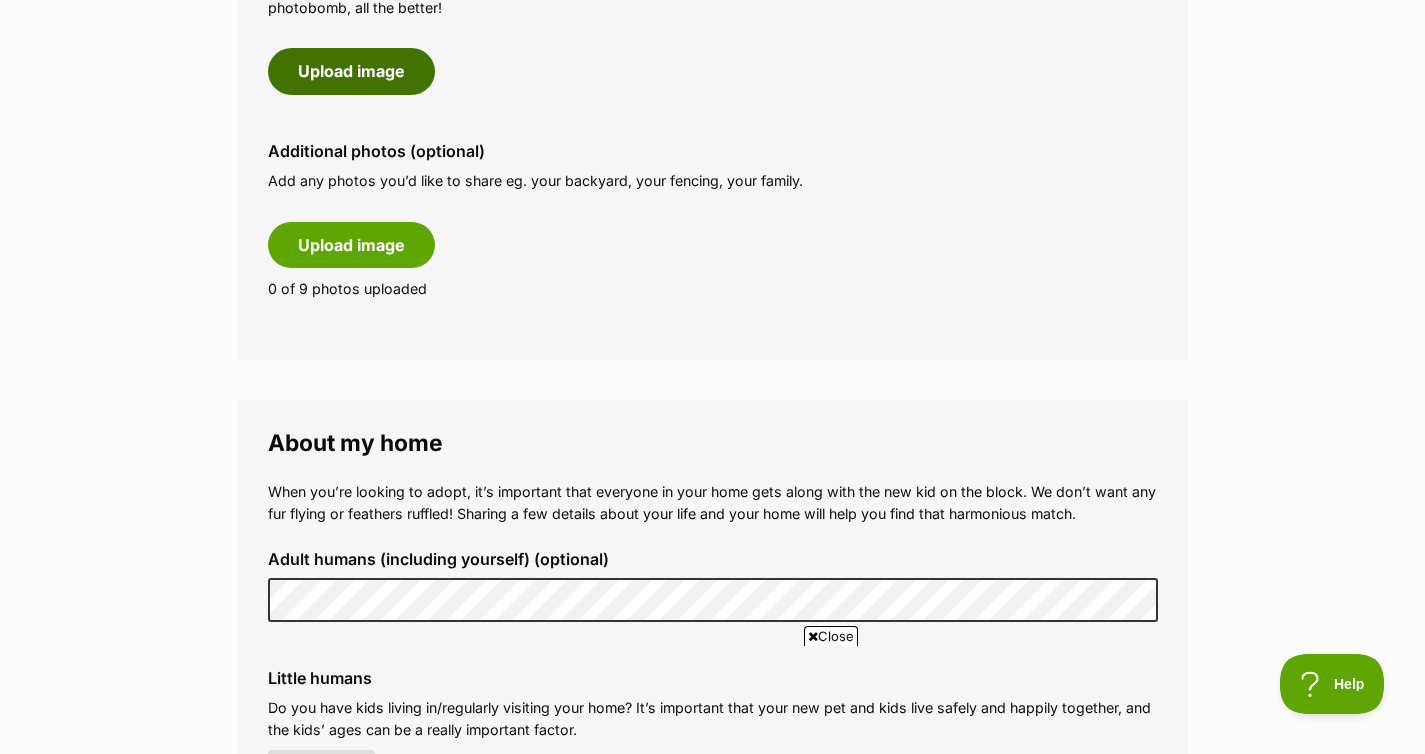 click on "Upload image" at bounding box center [351, 71] 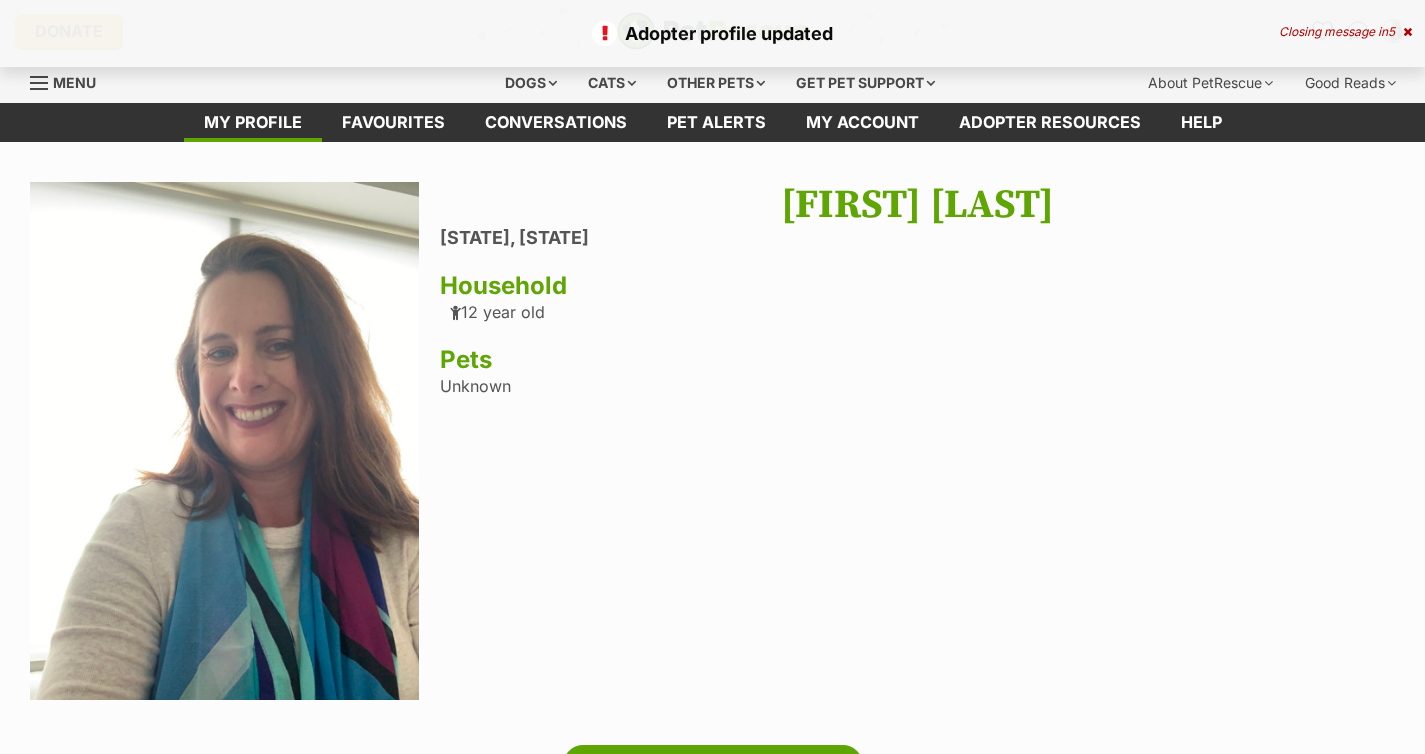 scroll, scrollTop: 0, scrollLeft: 0, axis: both 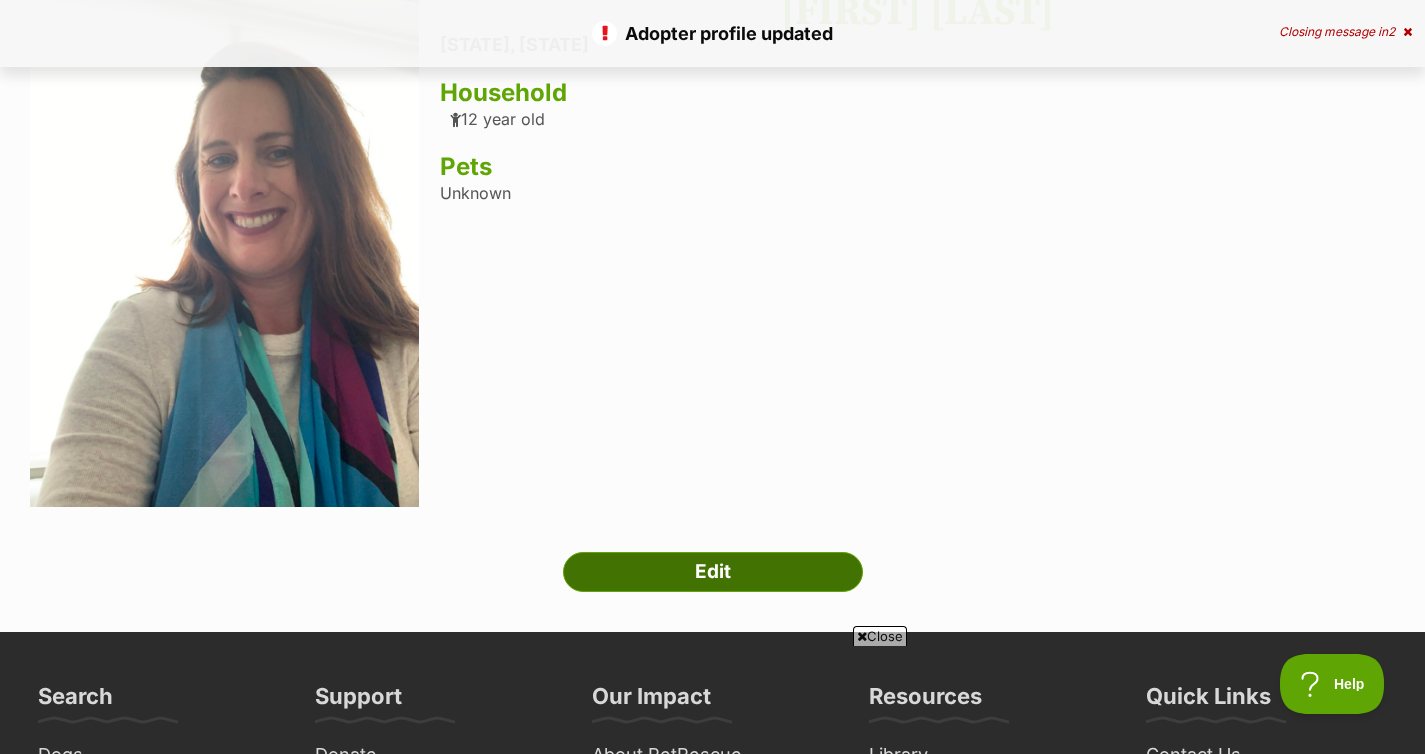click on "Edit" at bounding box center [713, 572] 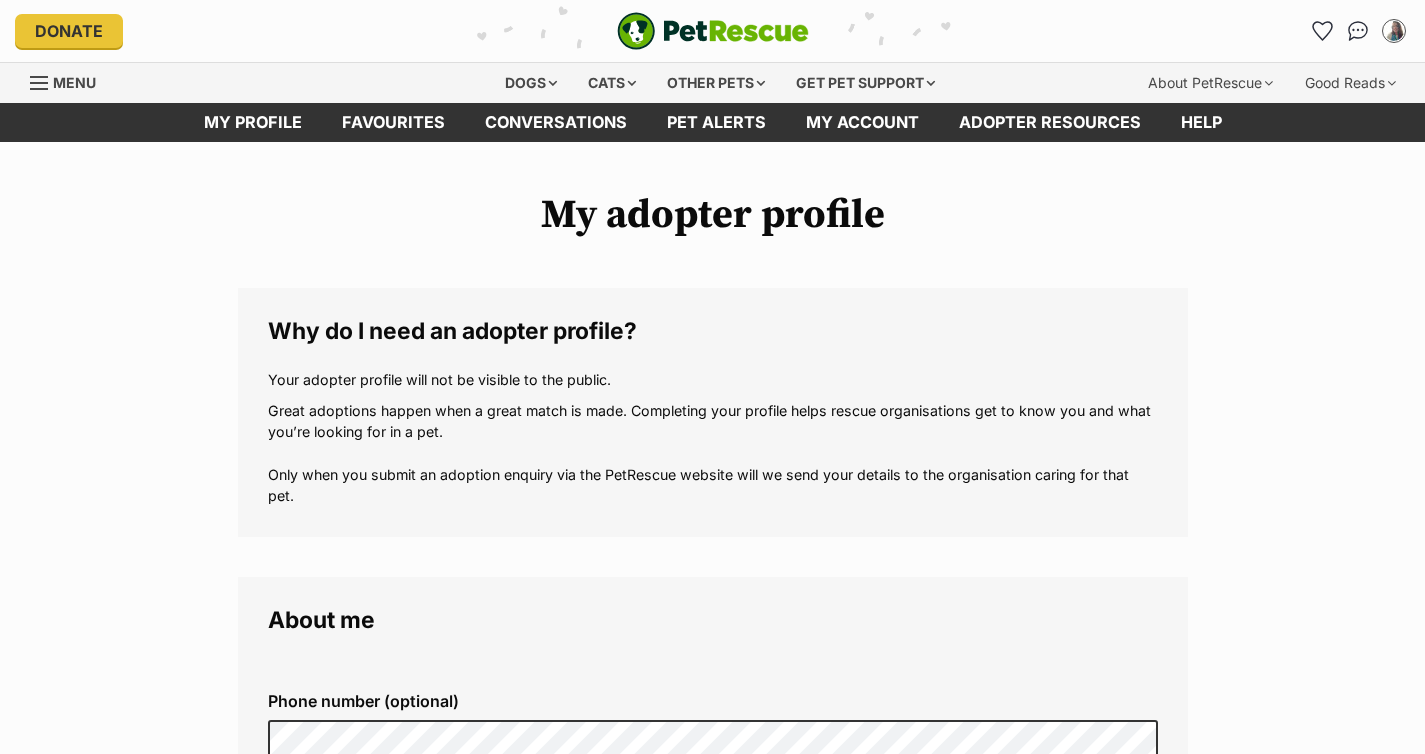 scroll, scrollTop: 0, scrollLeft: 0, axis: both 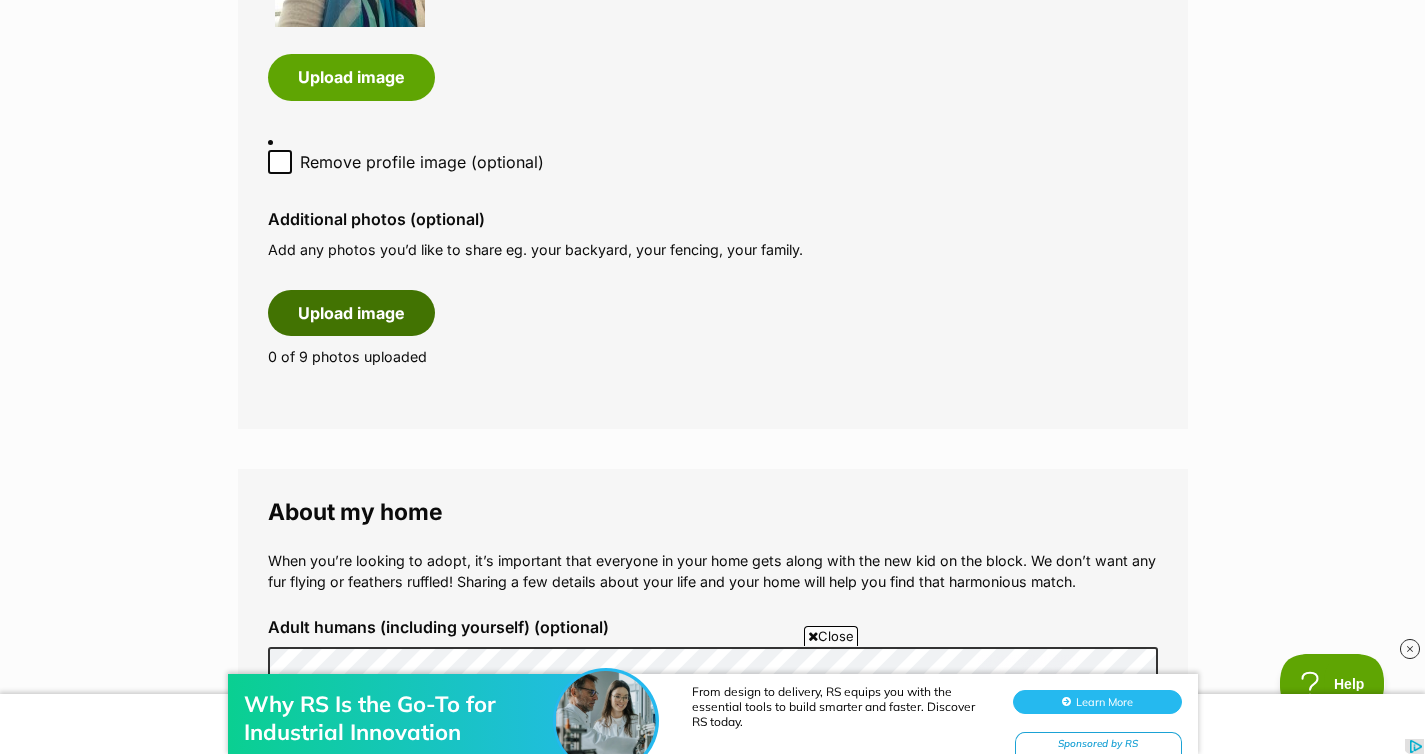 click on "Upload image" at bounding box center [351, 313] 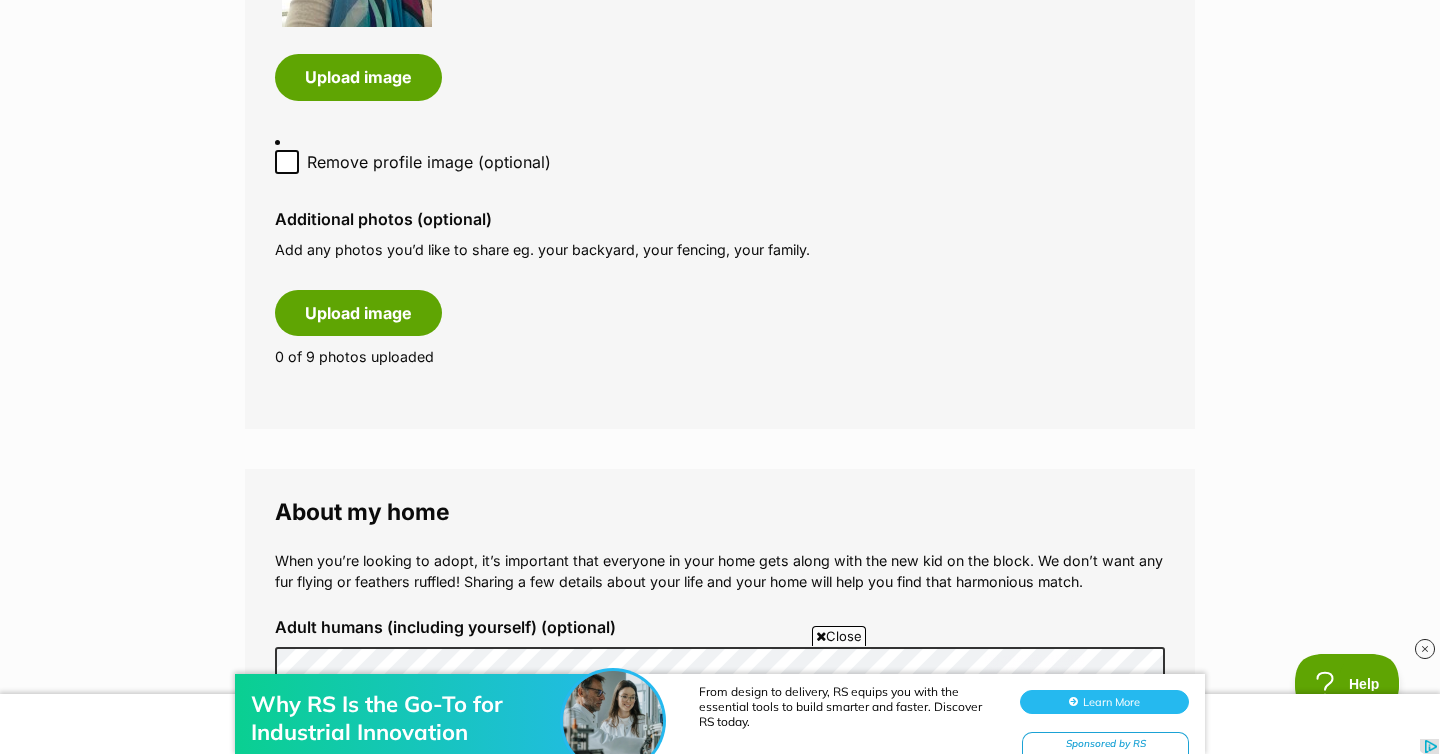 click on "Why RS Is the Go-To for Industrial Innovation
From design to delivery, RS equips you with the essential tools to build smarter and faster. Discover RS today.
Learn More
Sponsored by RS" at bounding box center [720, 694] 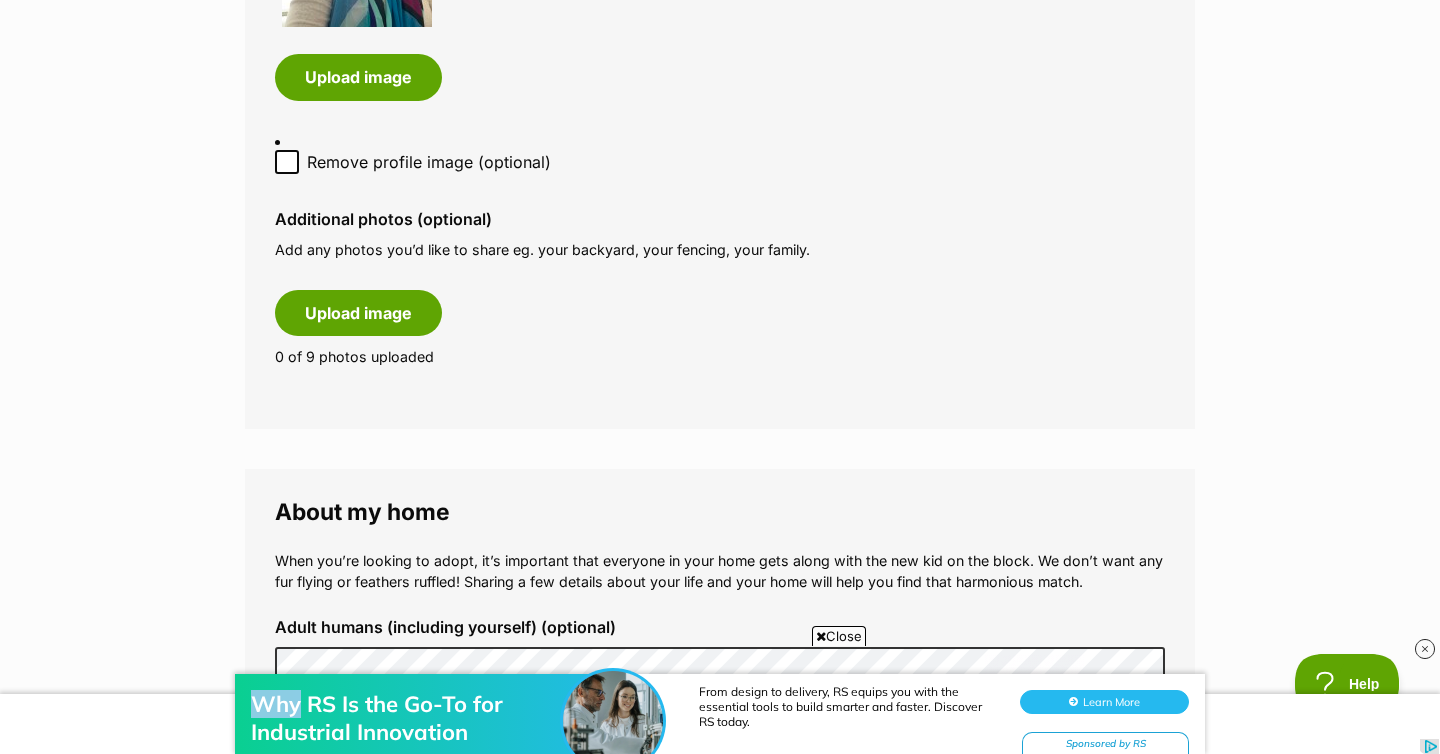 drag, startPoint x: 913, startPoint y: 643, endPoint x: 947, endPoint y: 643, distance: 34 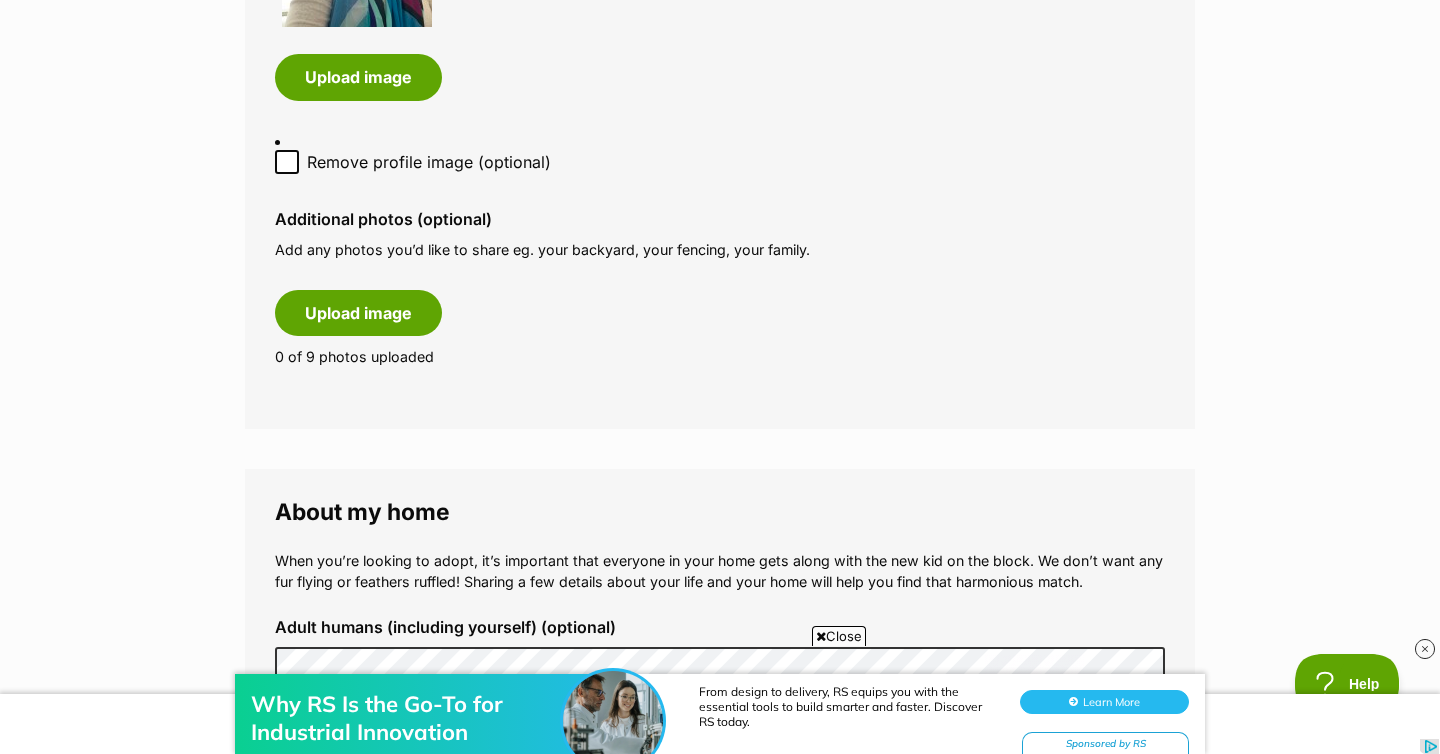 click on "Why RS Is the Go-To for Industrial Innovation
From design to delivery, RS equips you with the essential tools to build smarter and faster. Discover RS today.
Learn More
Sponsored by RS" at bounding box center [720, 694] 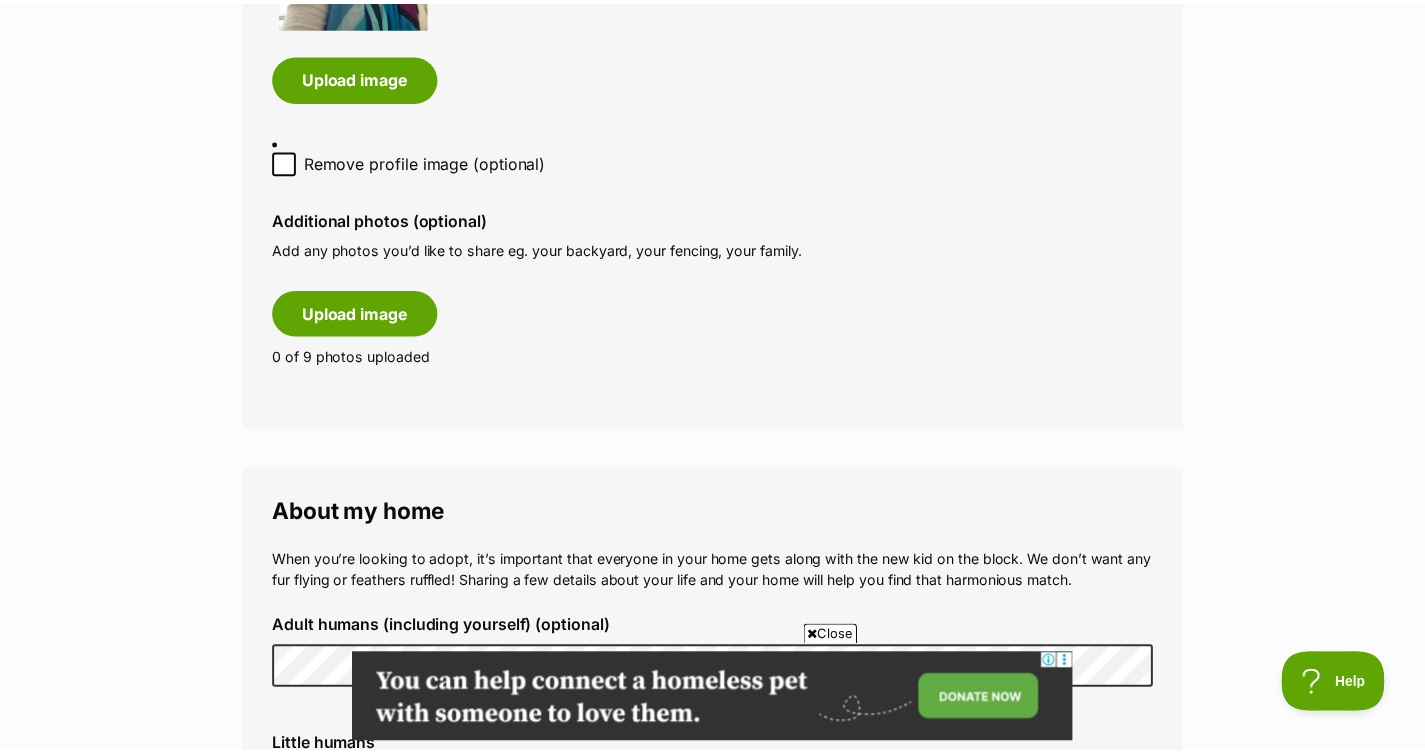 scroll, scrollTop: 0, scrollLeft: 0, axis: both 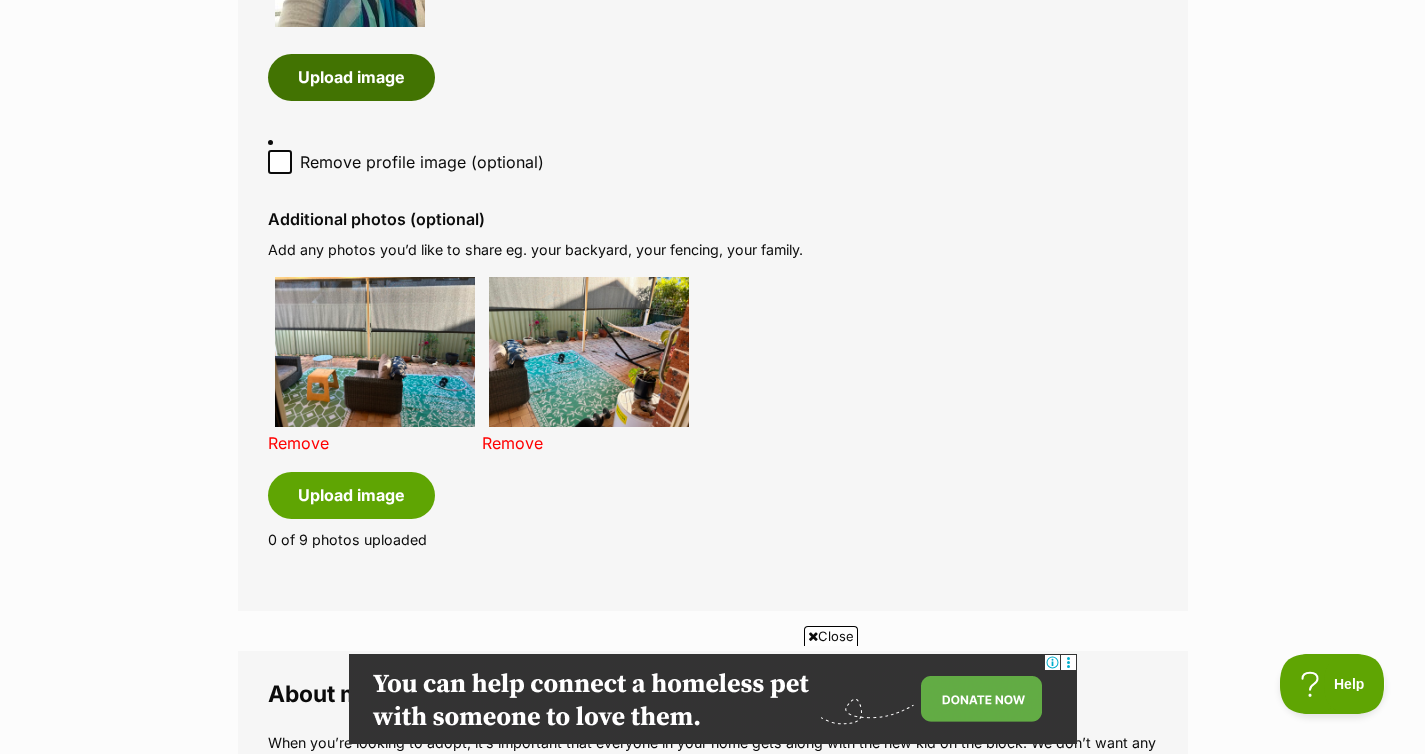 click on "Upload image" at bounding box center [351, 77] 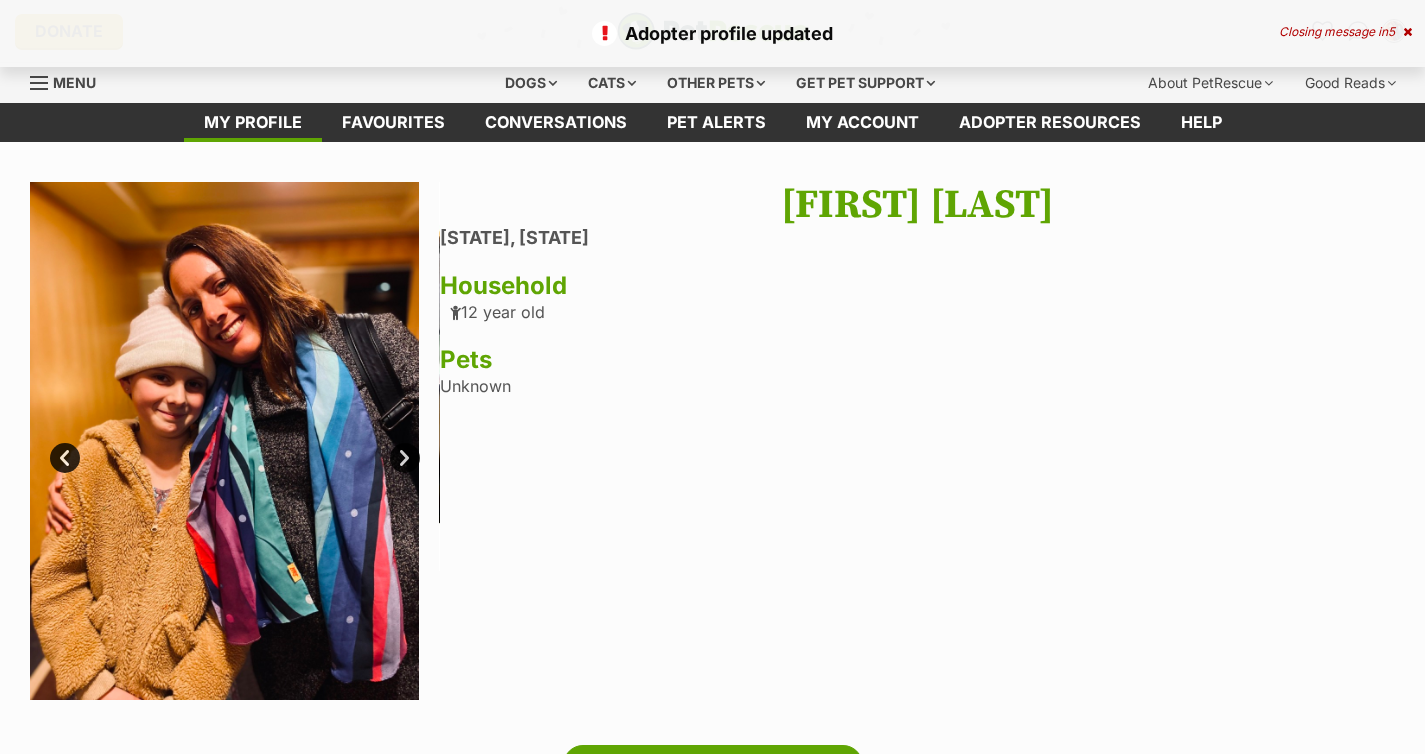 scroll, scrollTop: 0, scrollLeft: 0, axis: both 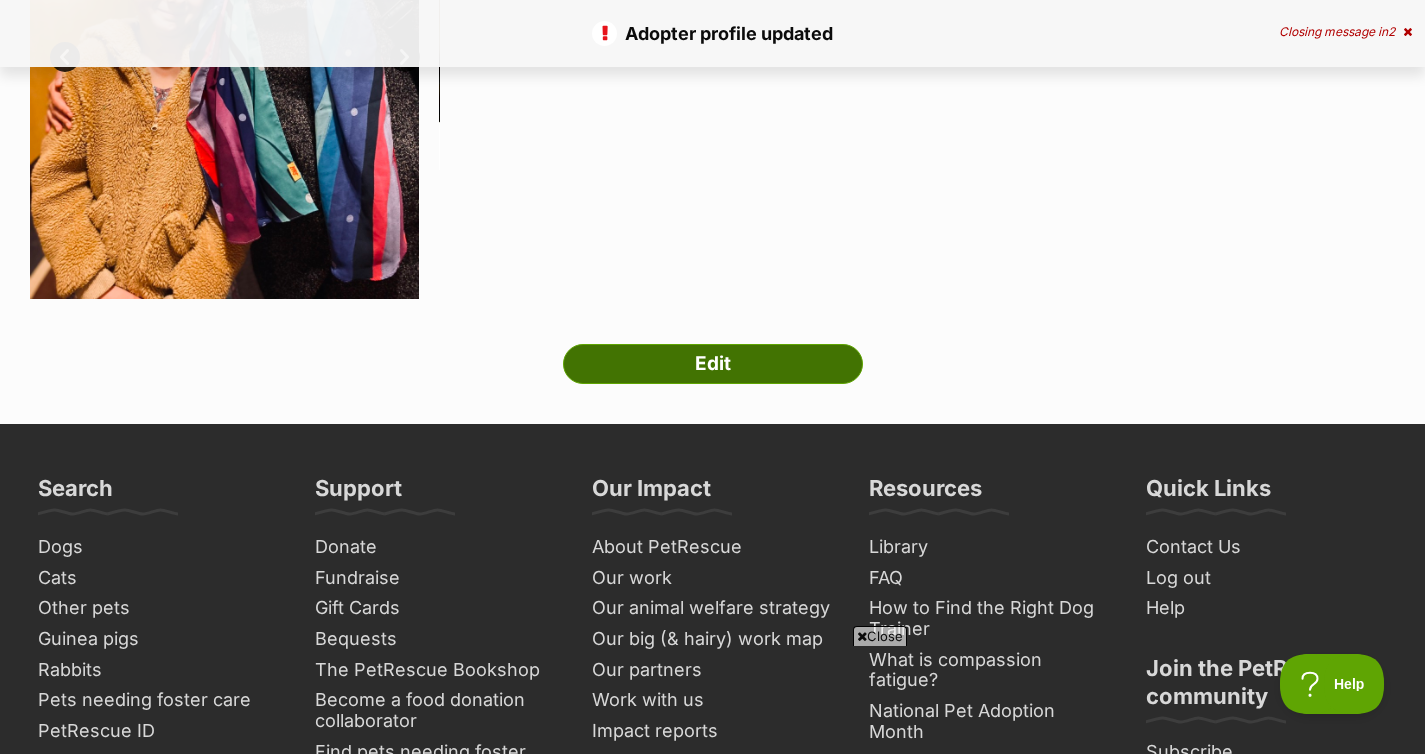 click on "Edit" at bounding box center [713, 364] 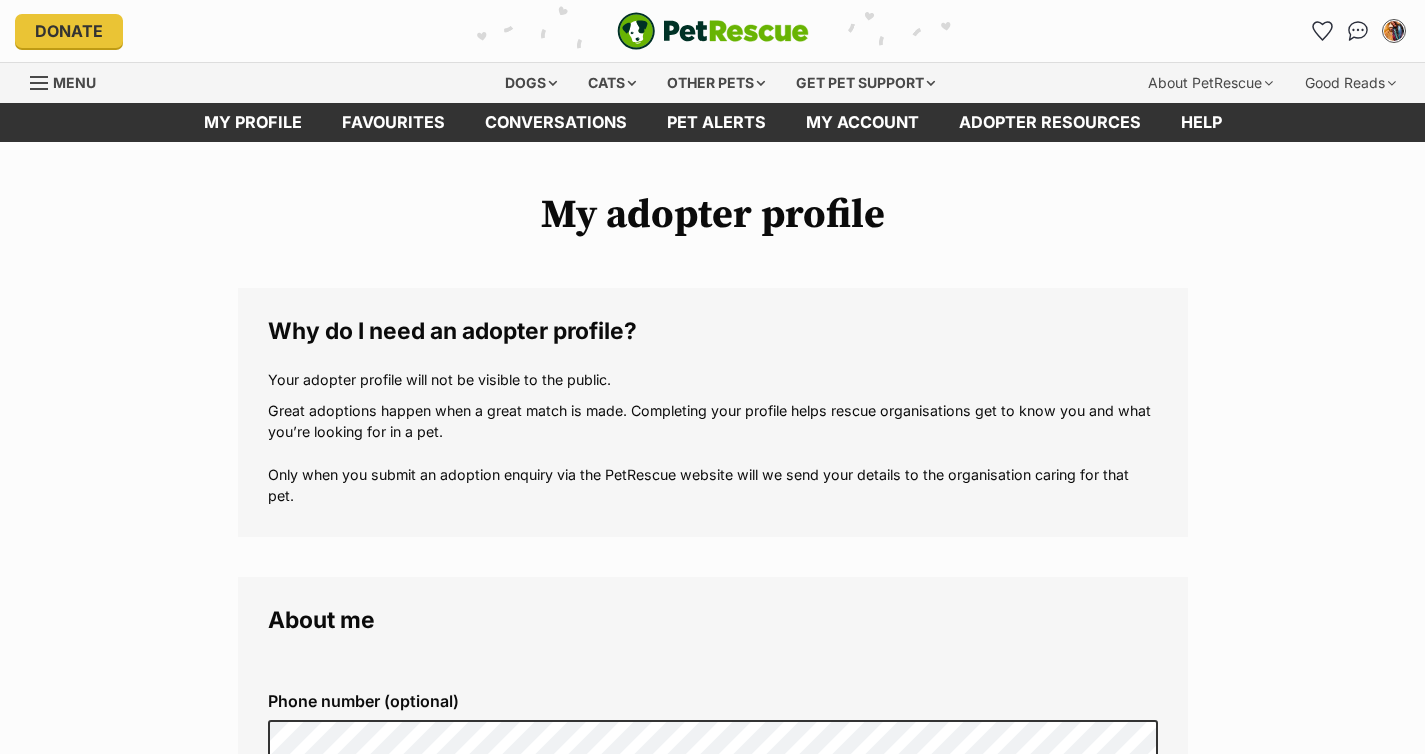 scroll, scrollTop: 0, scrollLeft: 0, axis: both 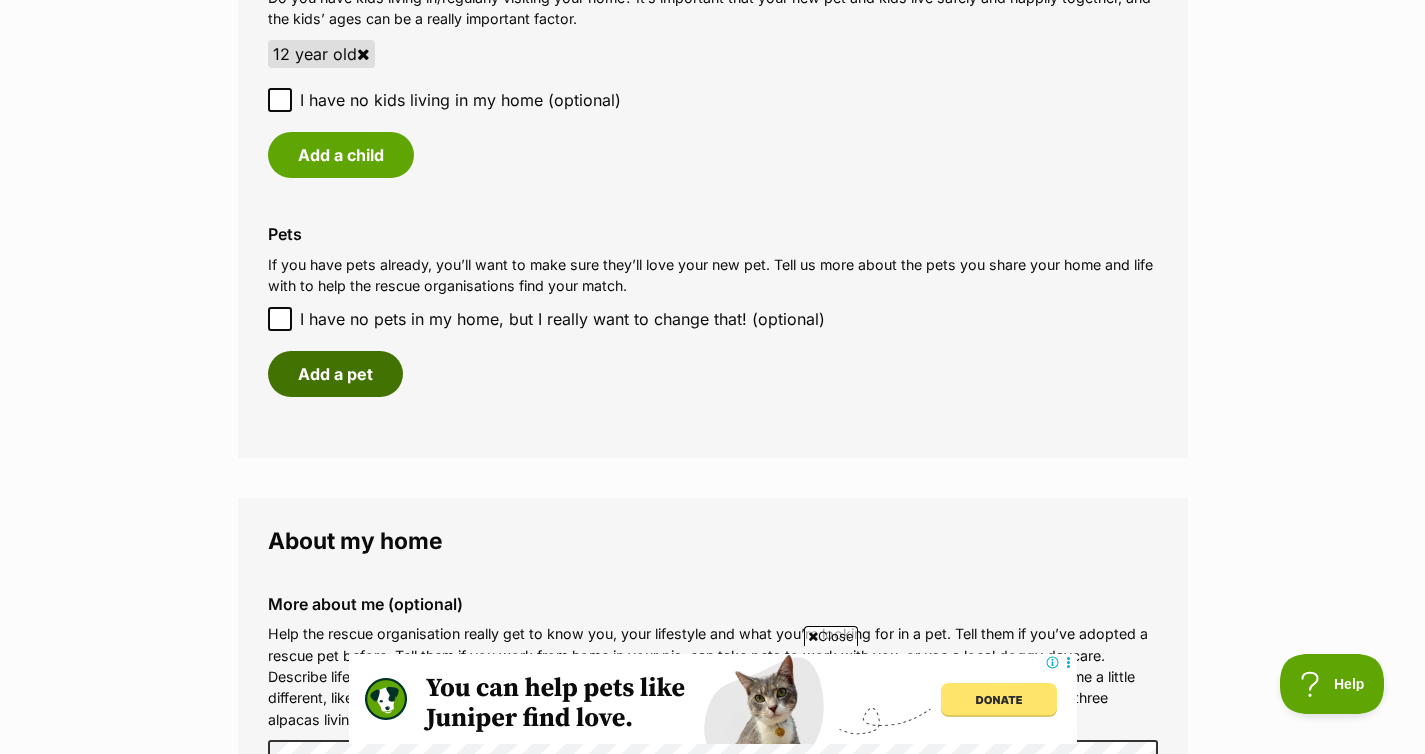 click on "Add a pet" at bounding box center (335, 374) 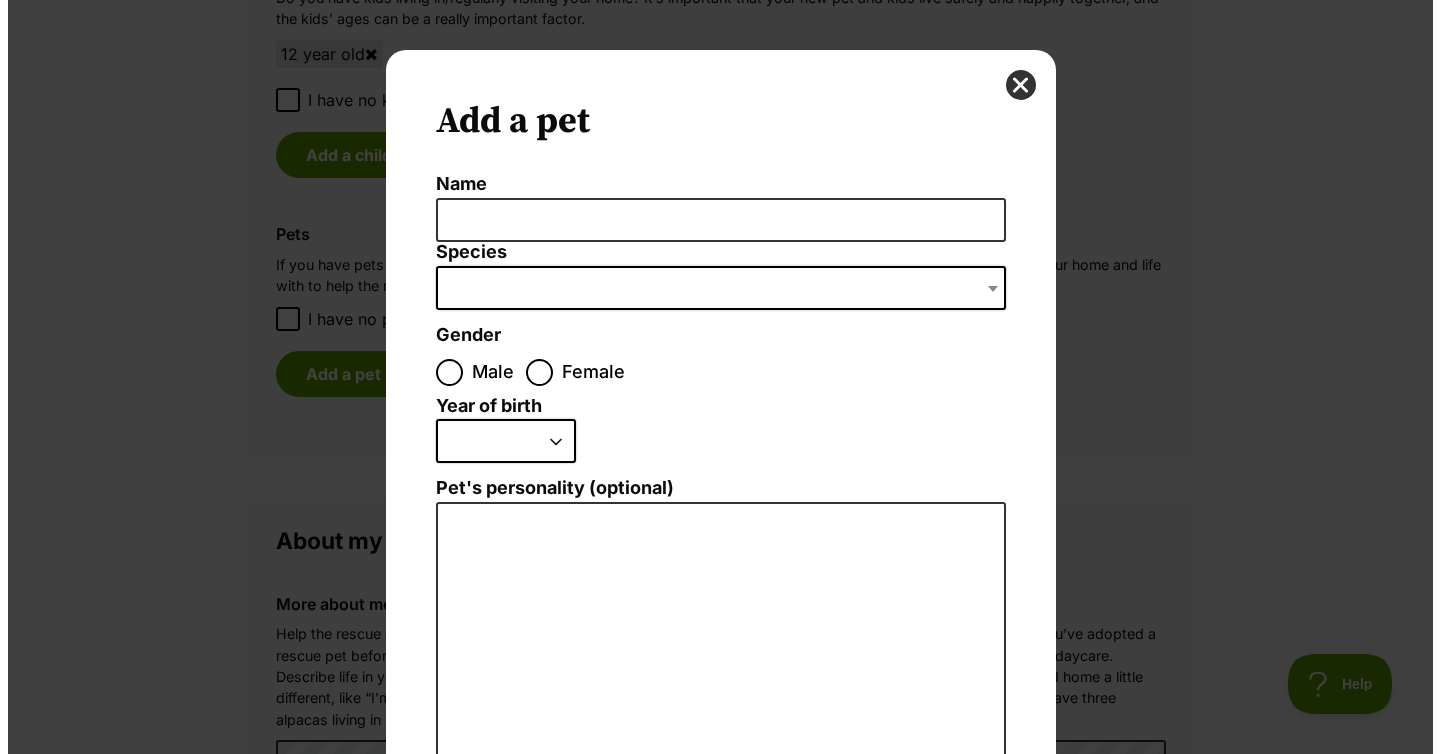 scroll, scrollTop: 0, scrollLeft: 0, axis: both 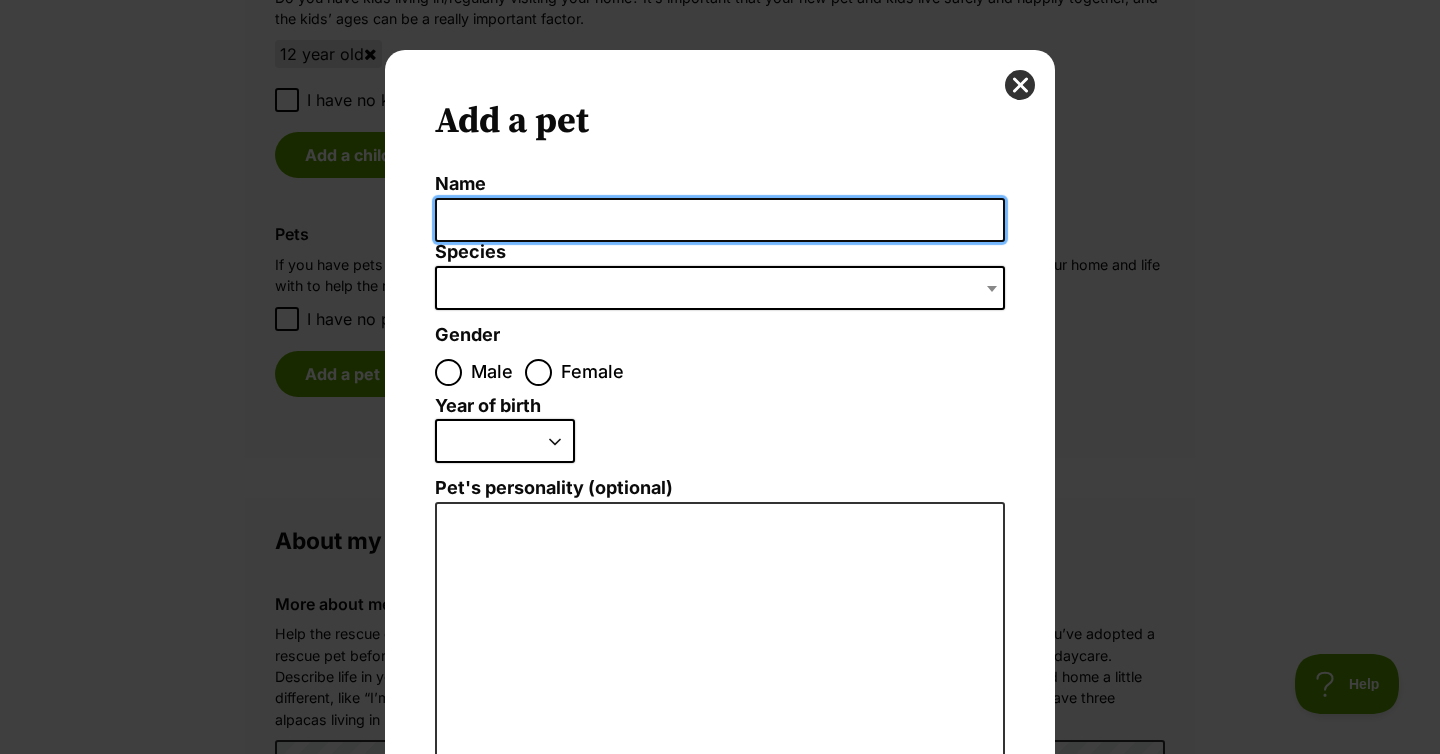 click on "Name" at bounding box center [720, 220] 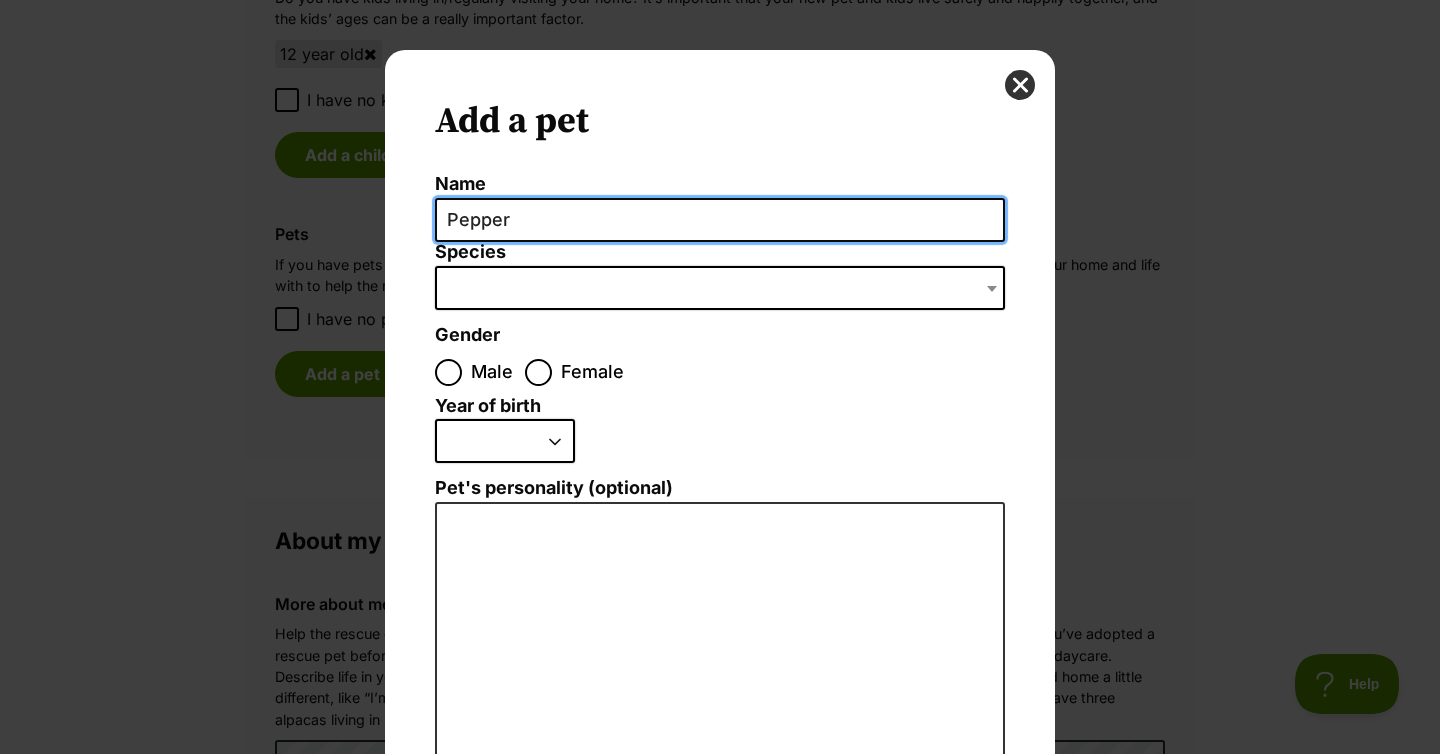 type on "Pepper" 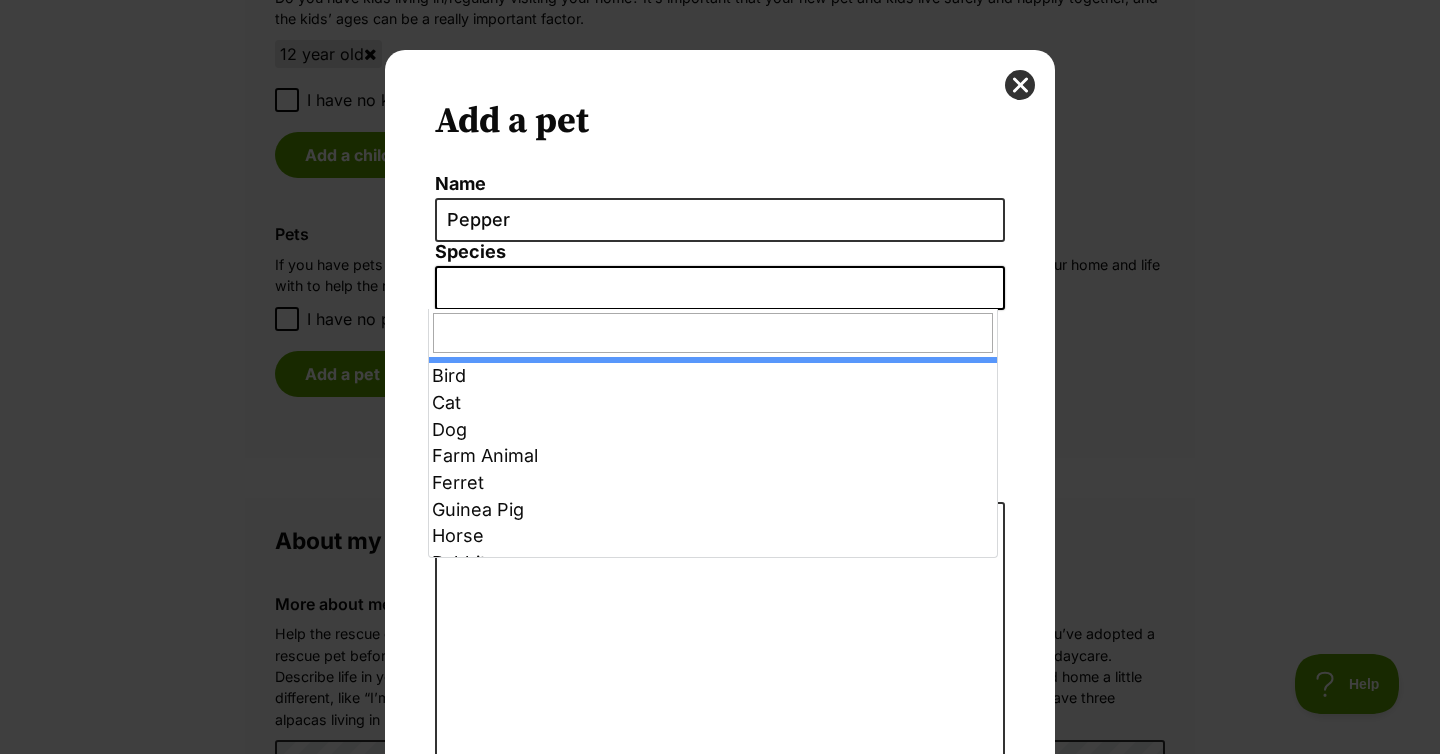 click at bounding box center [720, 288] 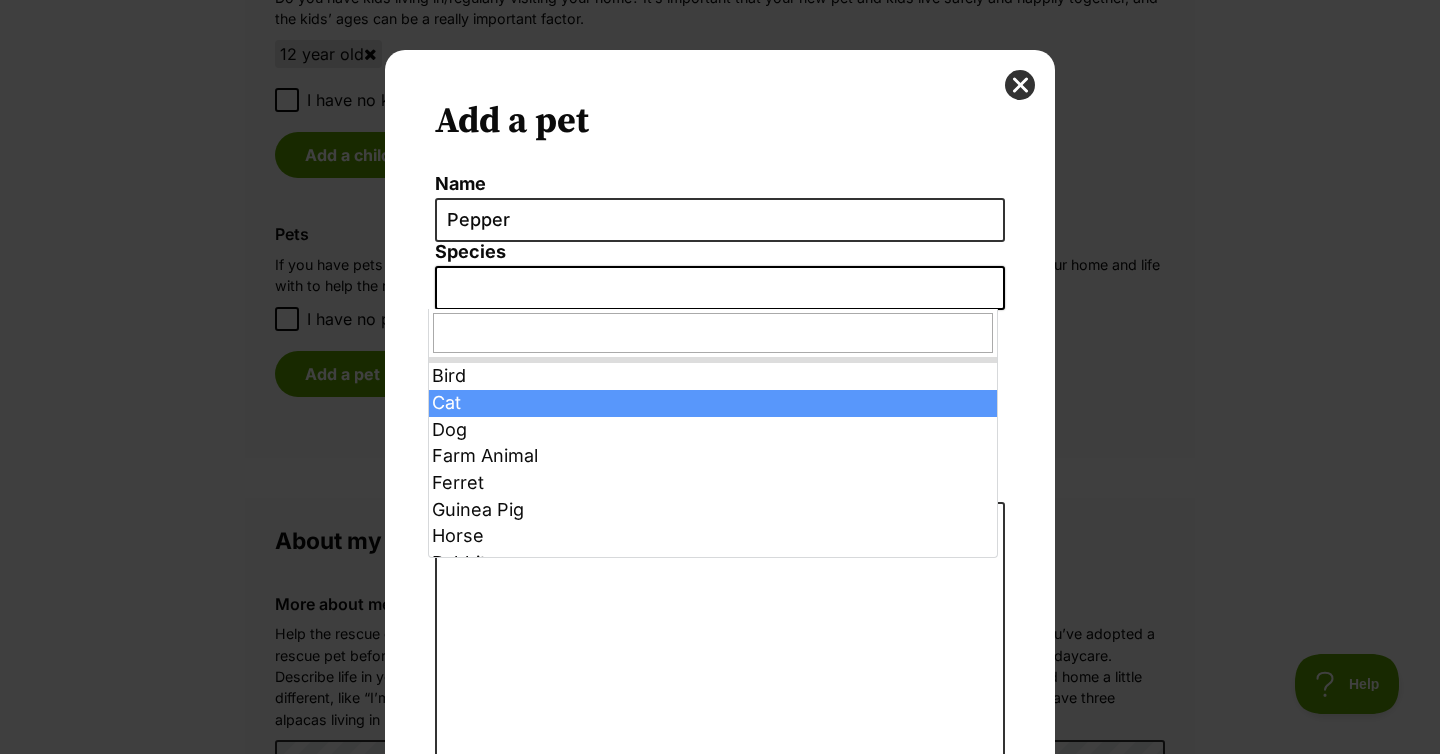 select on "2" 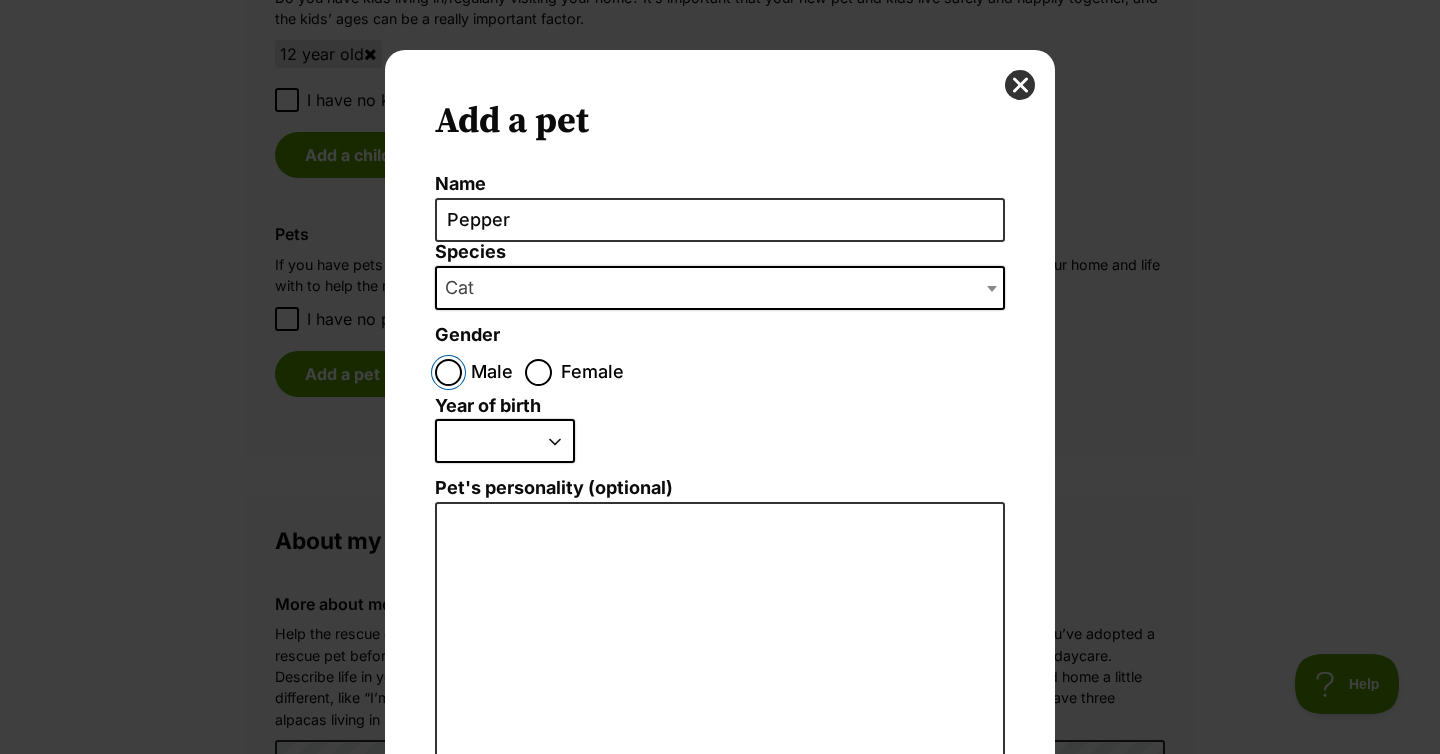 click on "Male" at bounding box center (448, 372) 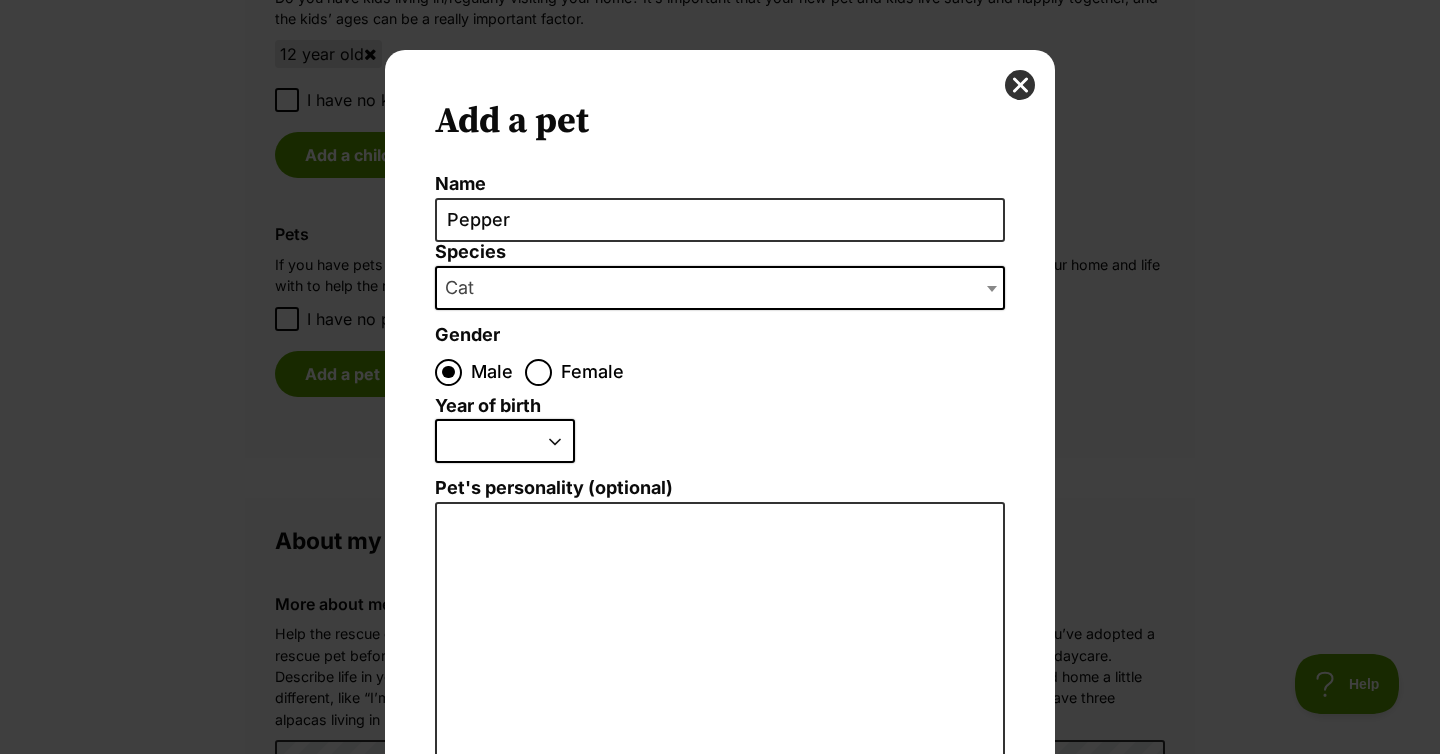 click on "2025
2024
2023
2022
2021
2020
2019
2018
2017
2016
2015
2014
2013
2012
2011
2010
2009
2008
2007
2006
2005
2004
2003
2002
2001
2000
1999
1998
1997
1996
1995" at bounding box center (505, 441) 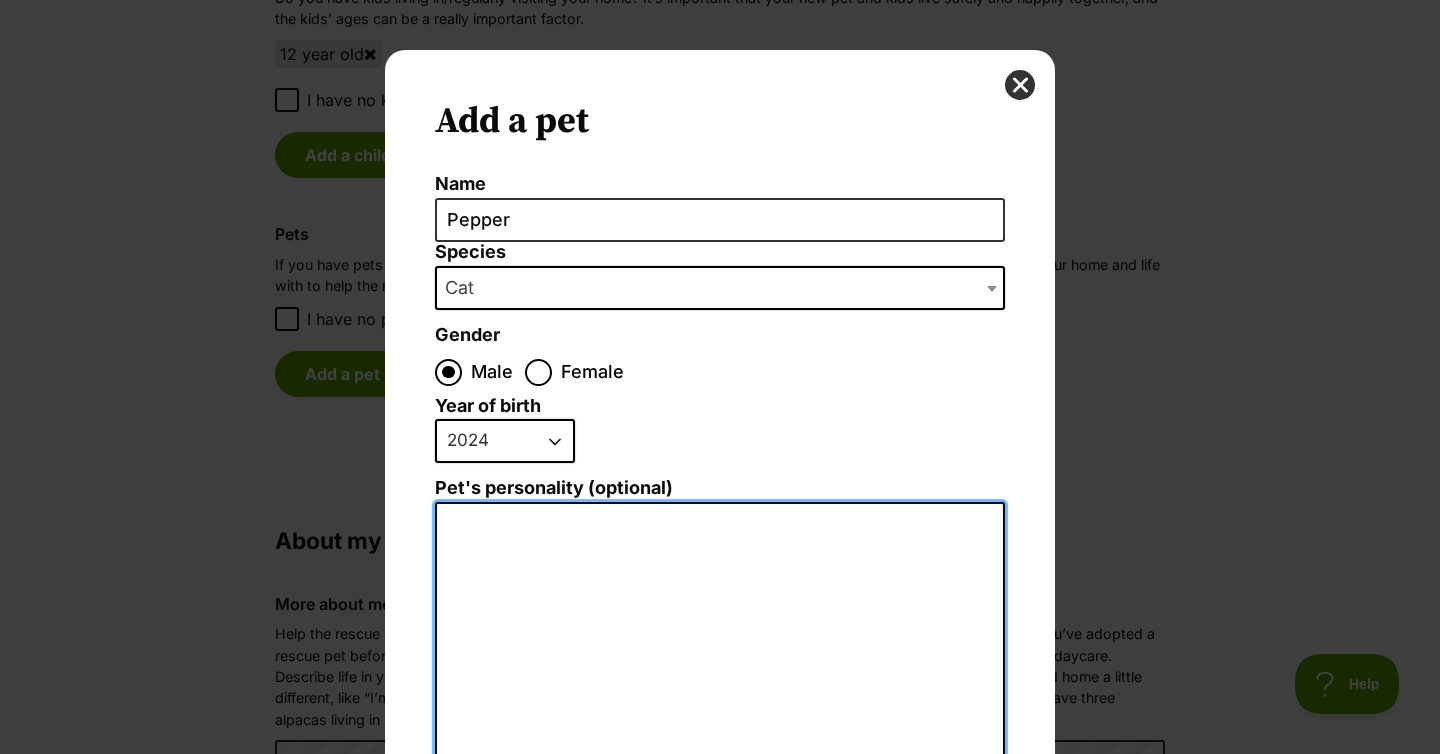 click on "Pet's personality (optional)" at bounding box center [720, 721] 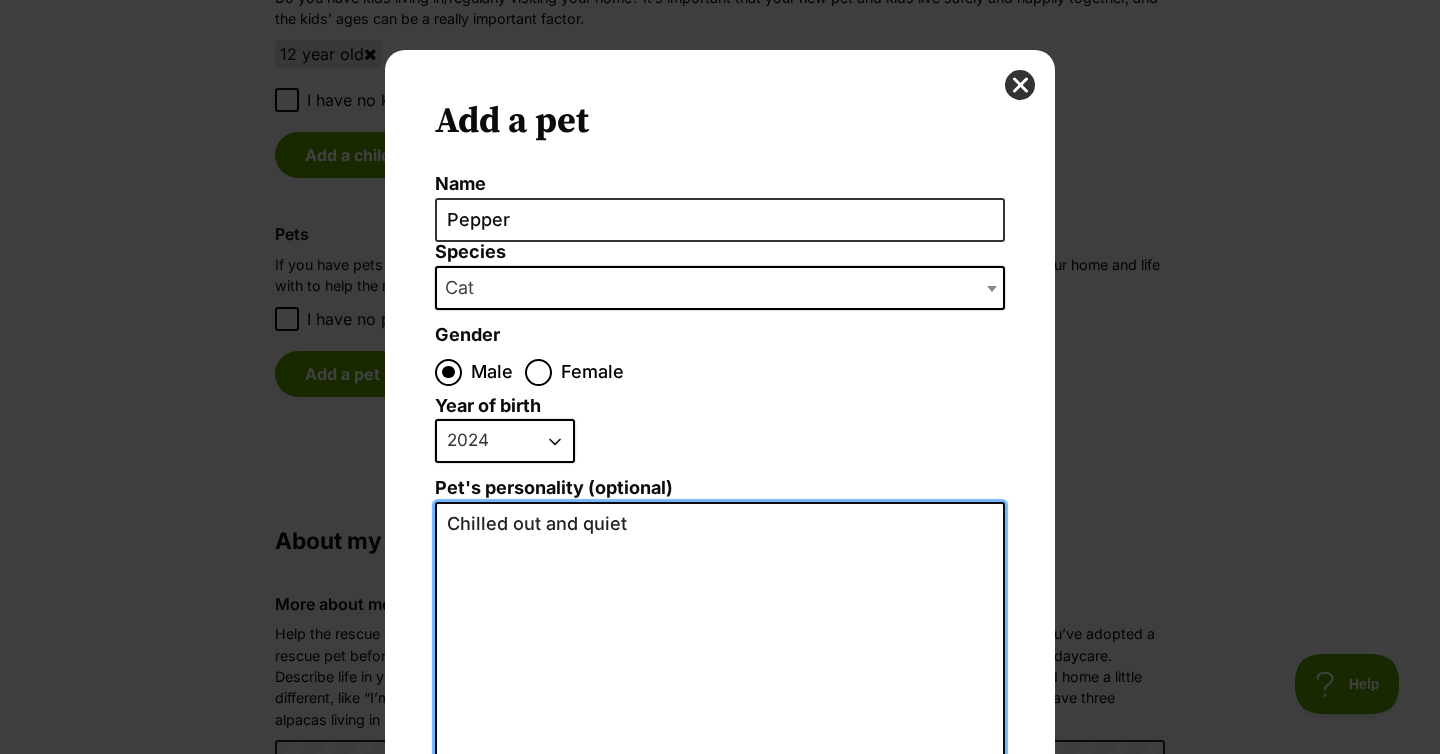 scroll, scrollTop: 0, scrollLeft: 0, axis: both 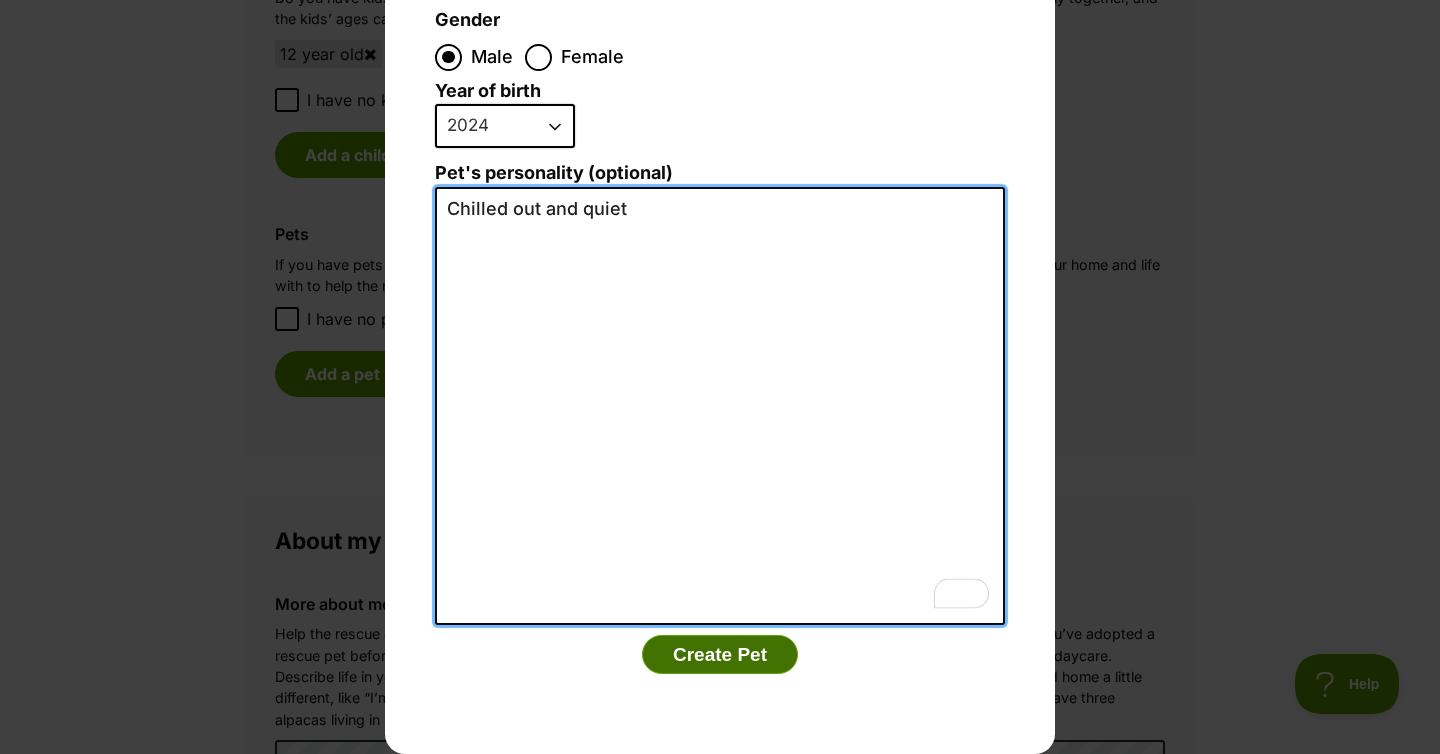 type on "Chilled out and quiet" 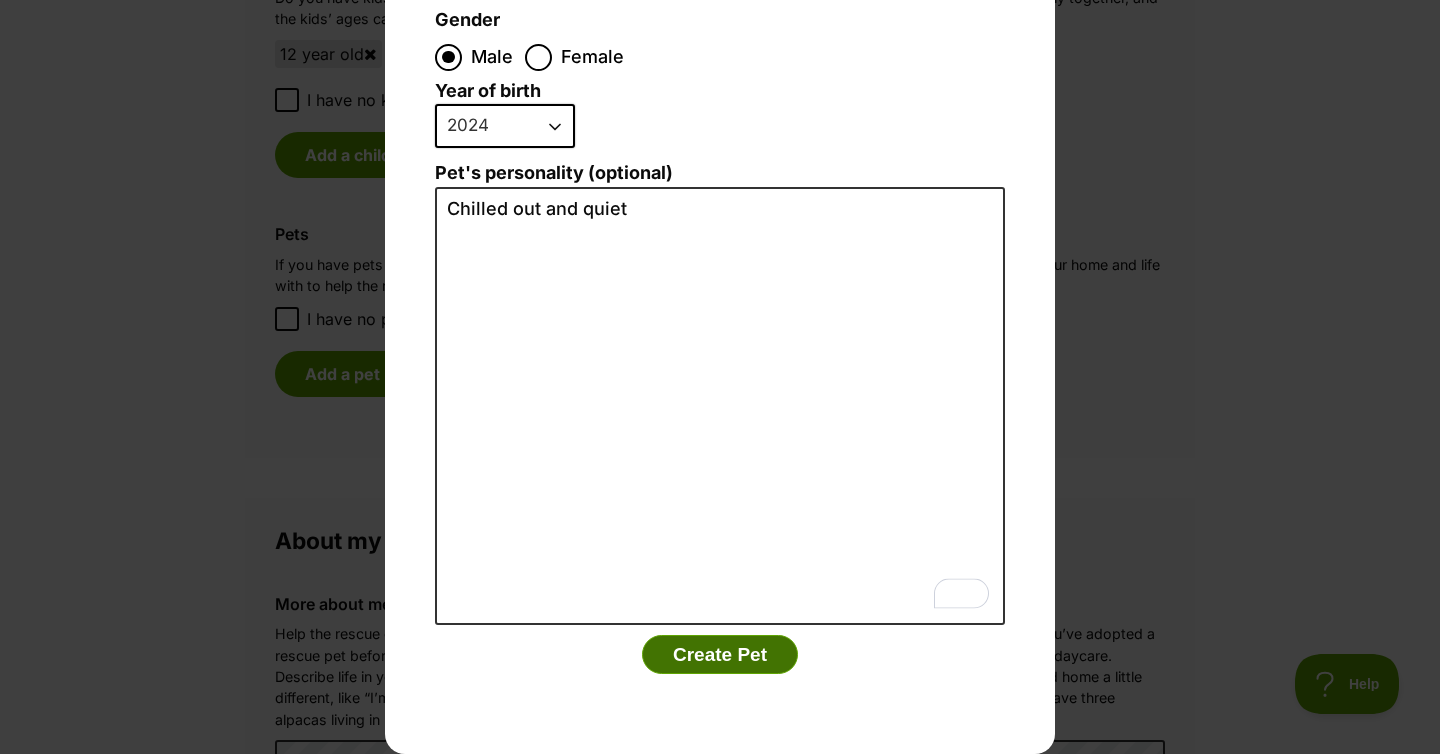 click on "Create Pet" at bounding box center [720, 655] 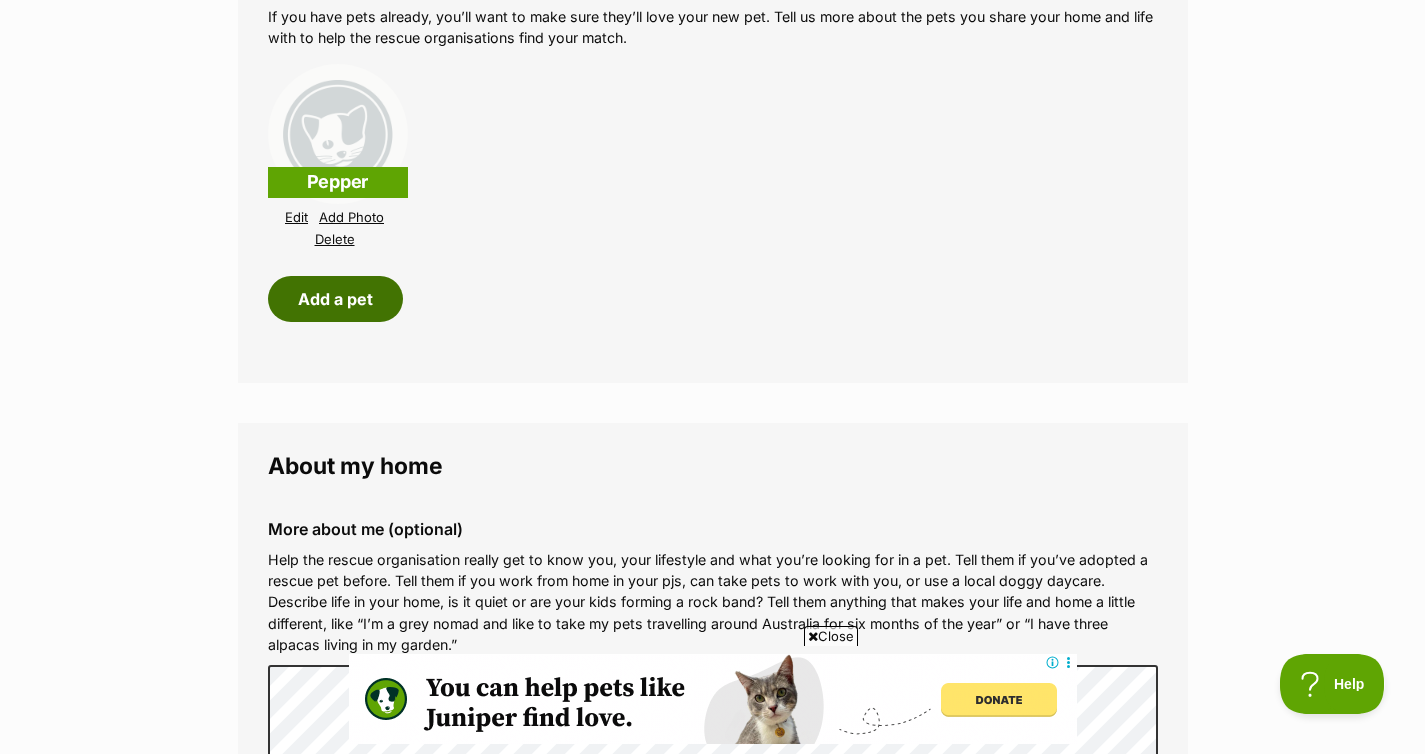 scroll, scrollTop: 2667, scrollLeft: 0, axis: vertical 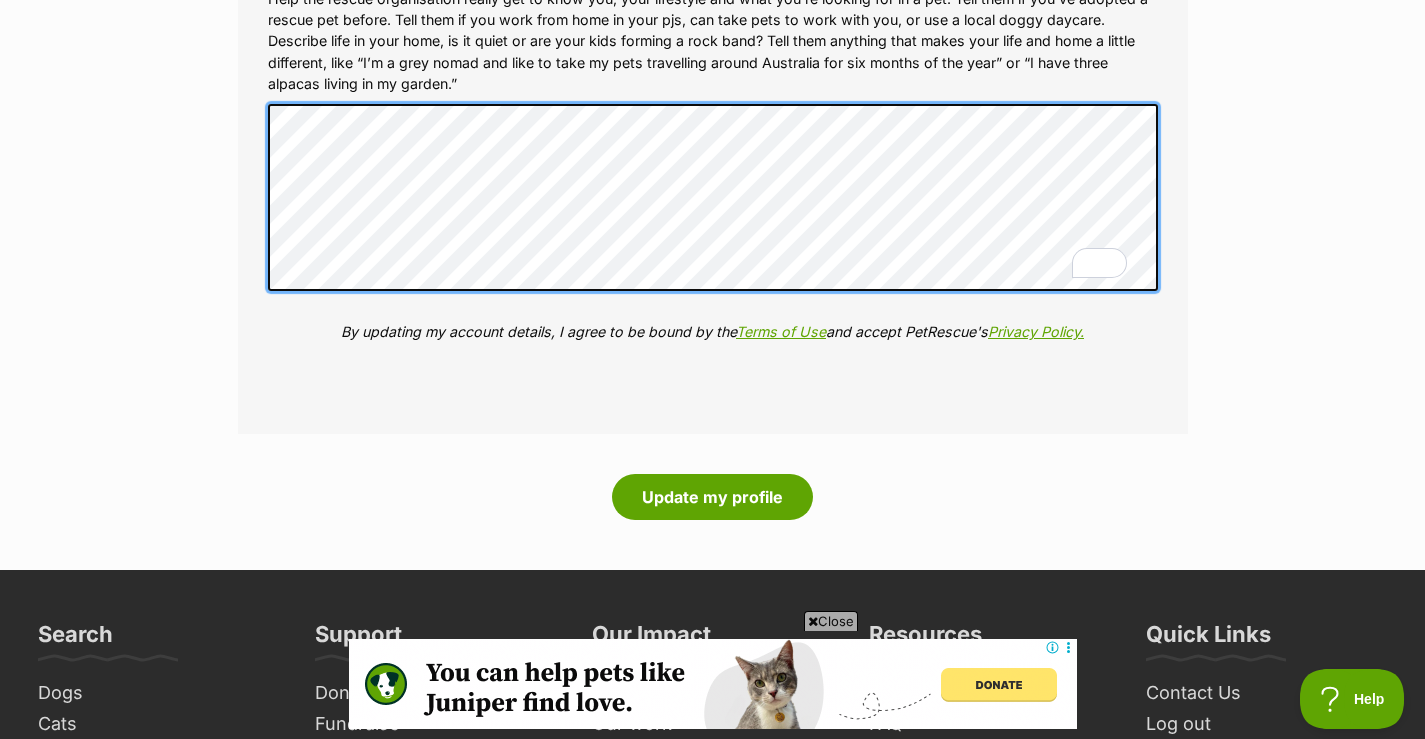 click on "More about me (optional)
Help the rescue organisation really get to know you, your lifestyle and what you’re looking for in a pet. Tell them if you’ve adopted a rescue pet before. Tell them if you work from home in your pjs, can take pets to work with you, or use a local doggy daycare. Describe life in your home, is it quiet or are your kids forming a rock band? Tell them anything that makes your life and home a little different, like “I’m a grey nomad and like to take my pets travelling around Australia for six months of the year” or “I have three alpacas living in my garden.”
By updating my account details, I agree to be bound by the  Terms of Use  and accept PetRescue's  Privacy Policy." at bounding box center (713, 165) 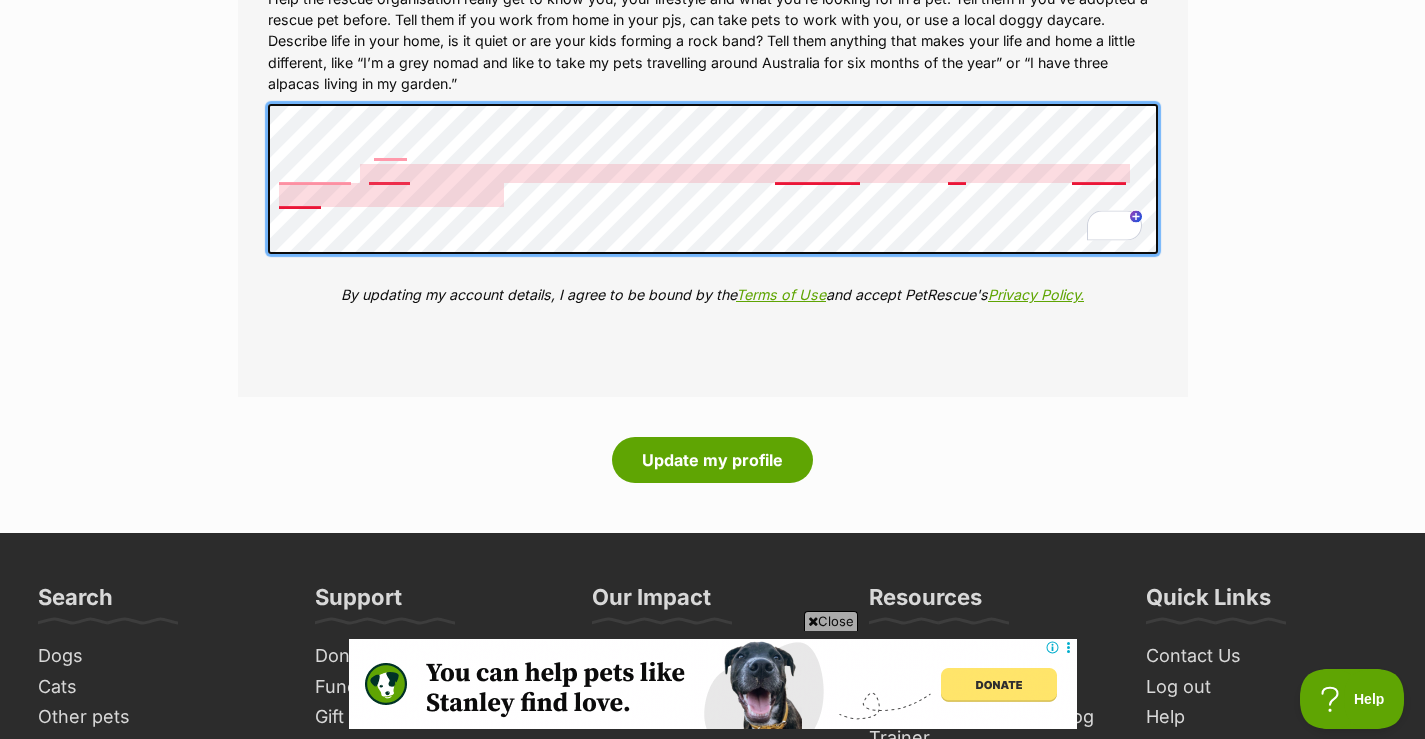scroll, scrollTop: 0, scrollLeft: 0, axis: both 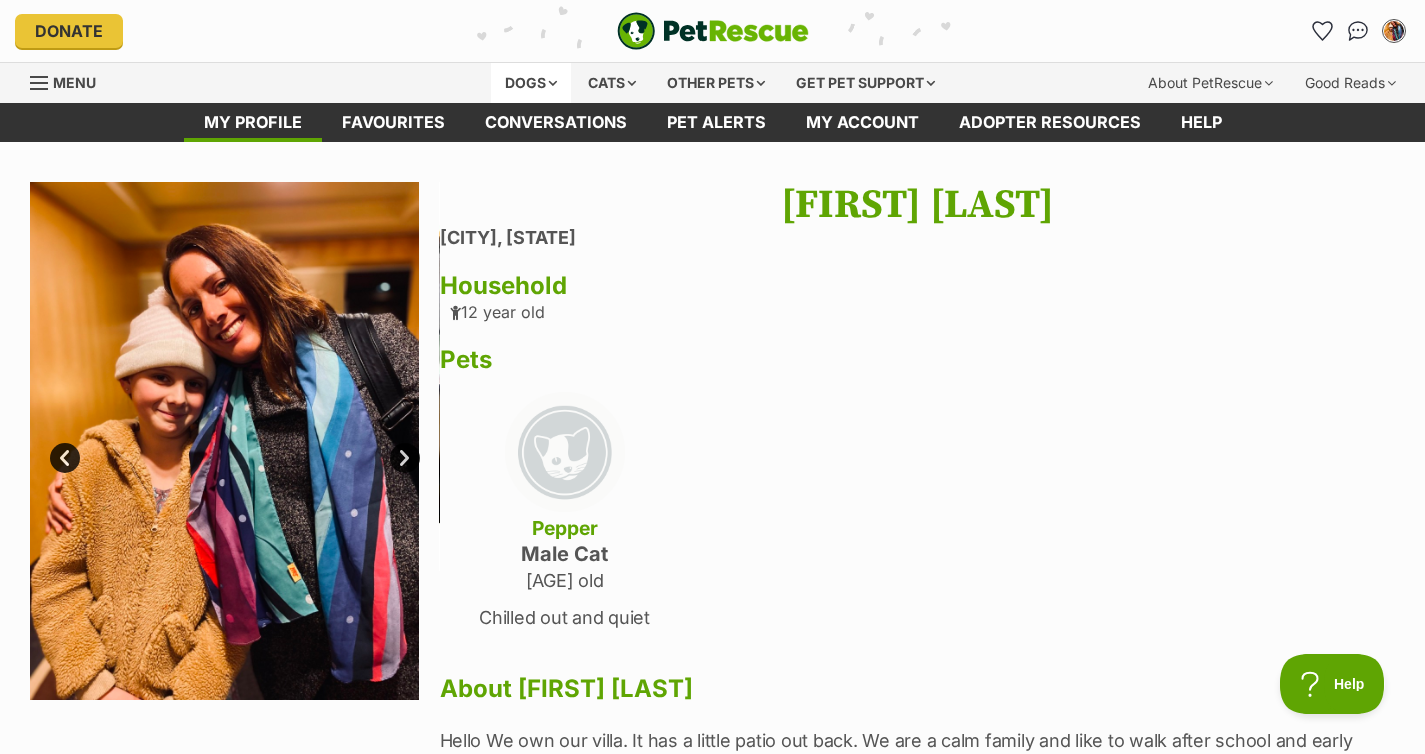 click on "Dogs" at bounding box center (531, 83) 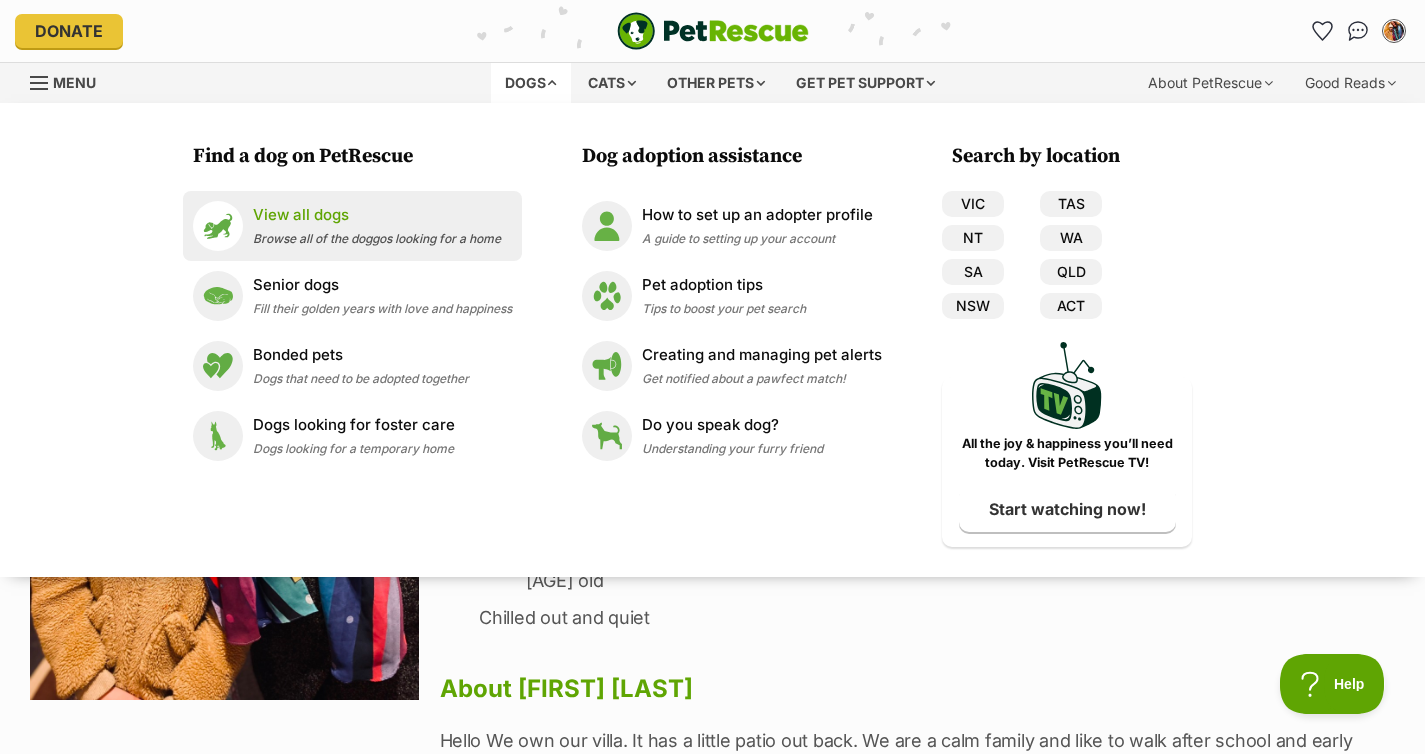 click on "View all dogs
Browse all of the doggos looking for a home" at bounding box center [377, 225] 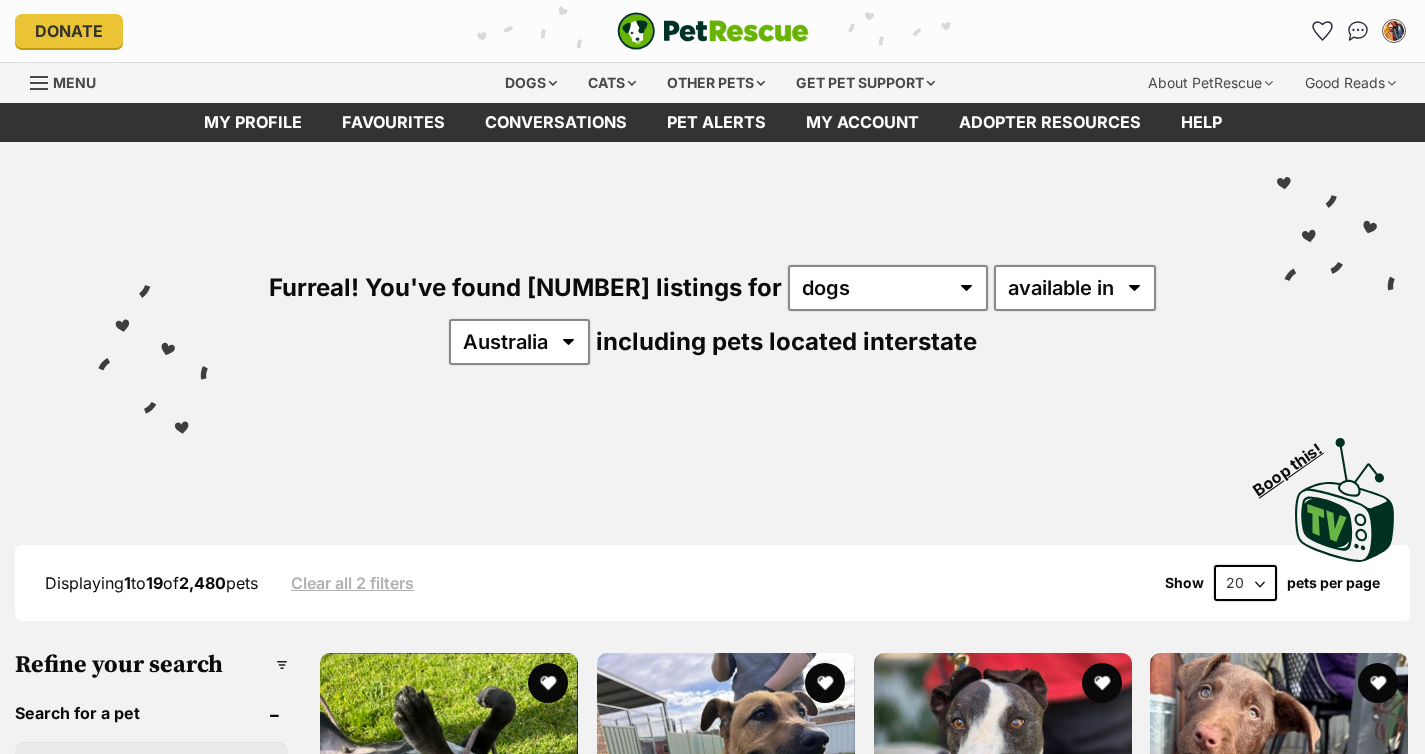 scroll, scrollTop: 0, scrollLeft: 0, axis: both 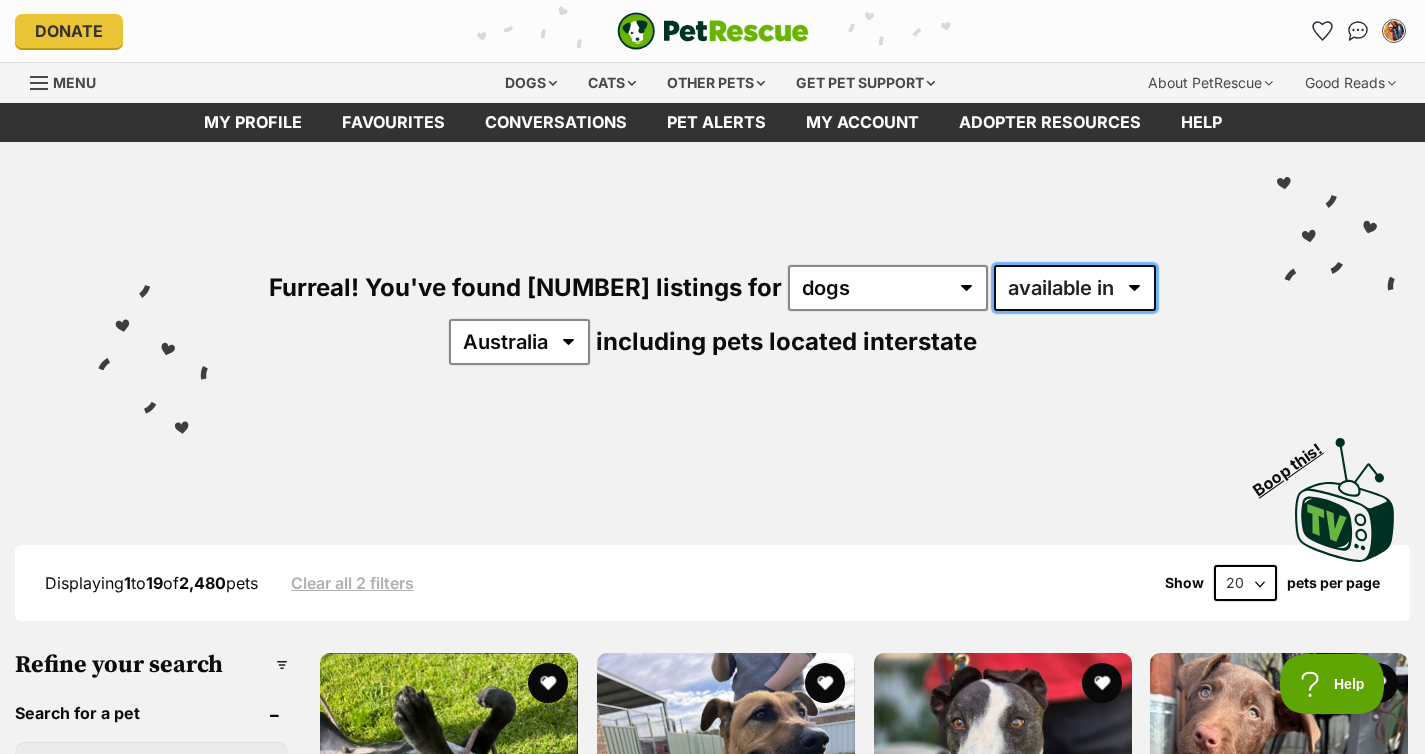 click on "available in
located in" at bounding box center (1075, 288) 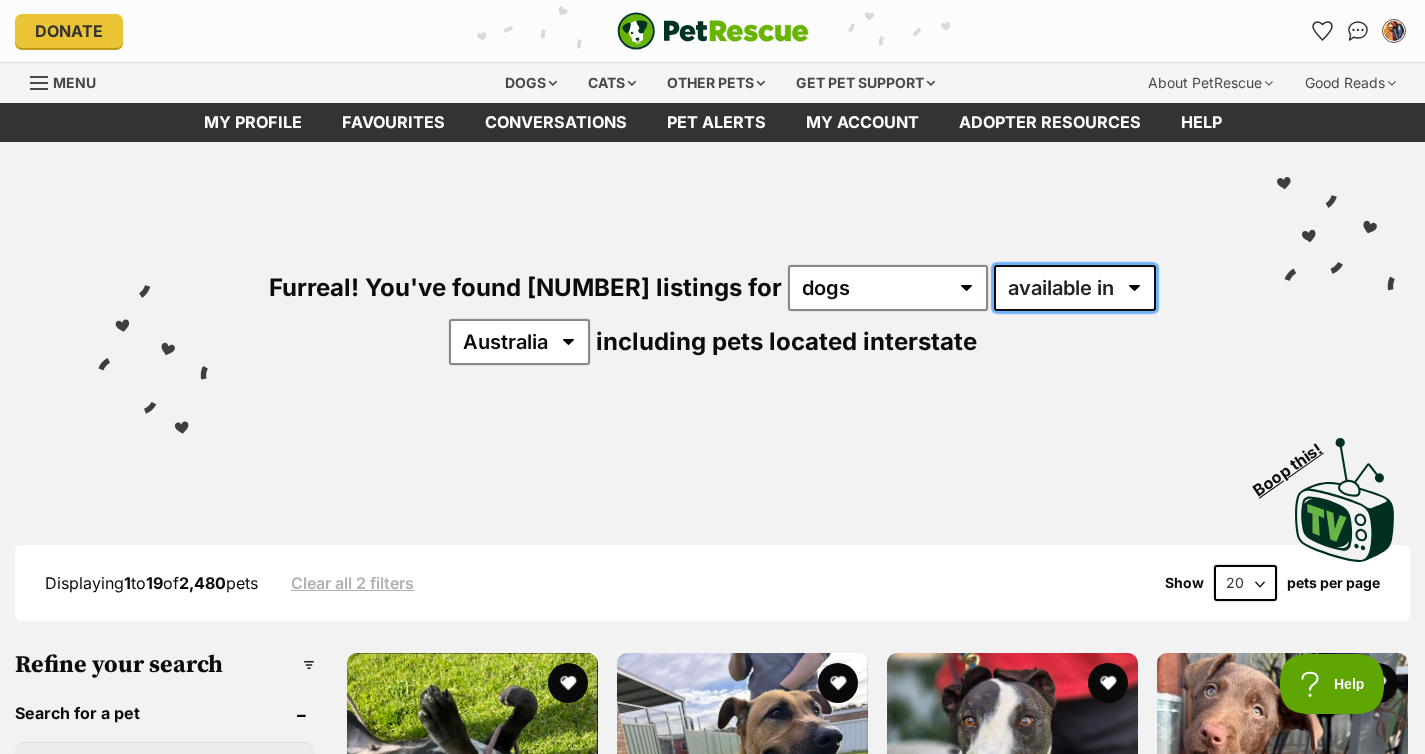 select on "disabled" 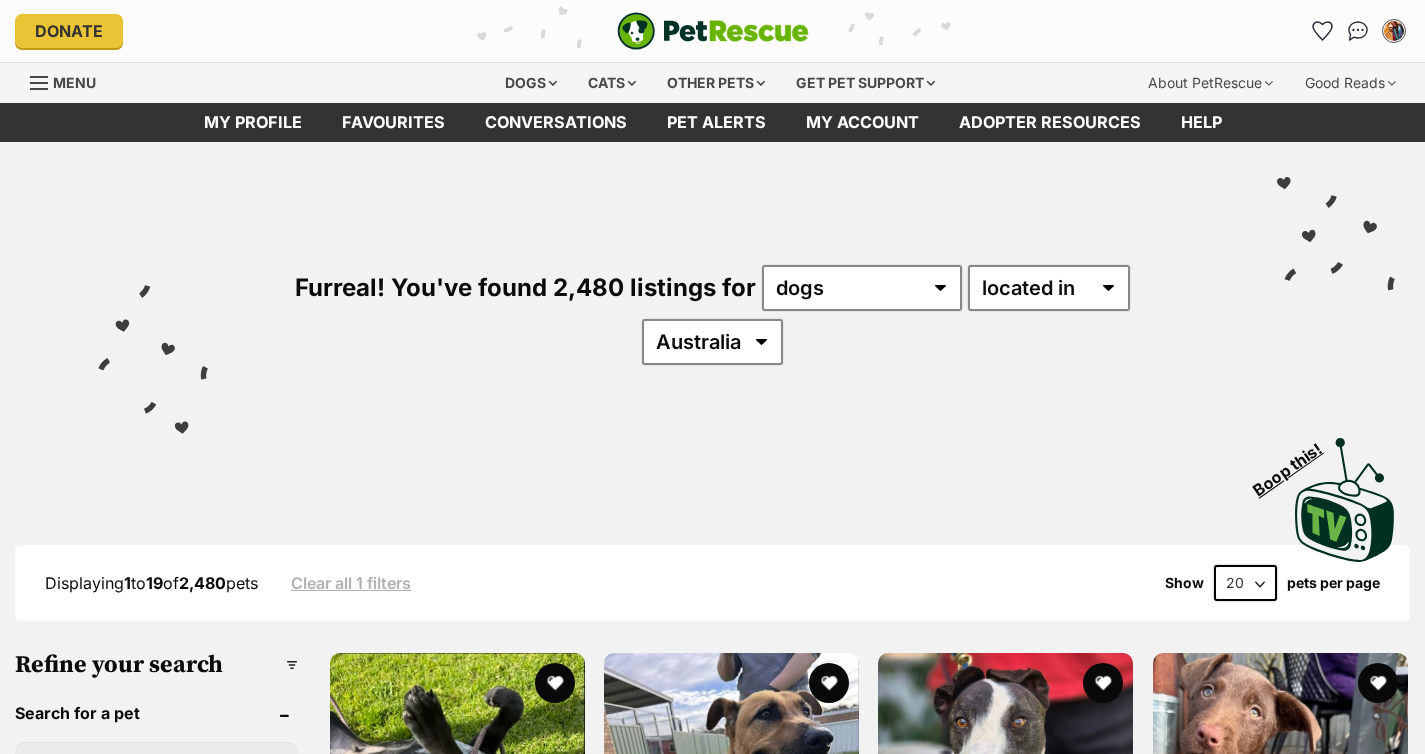 scroll, scrollTop: 0, scrollLeft: 0, axis: both 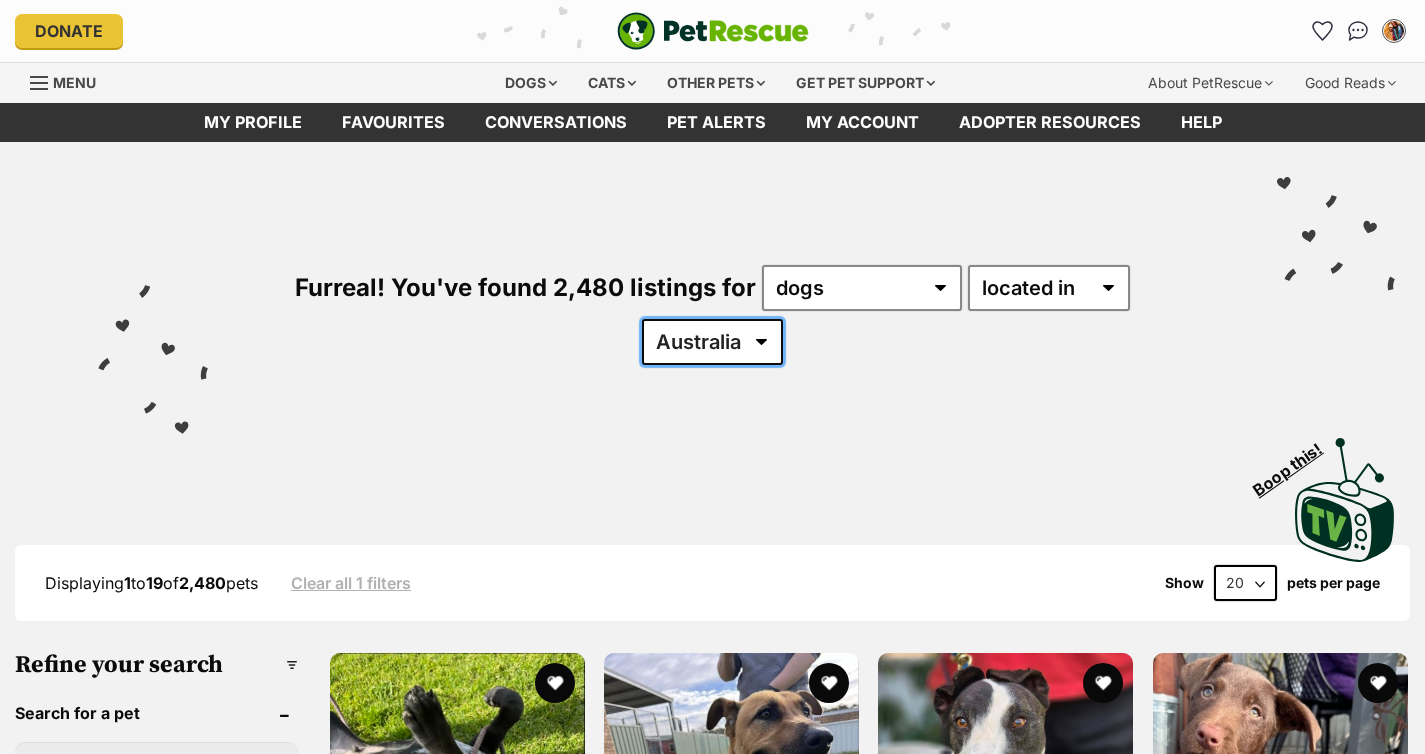 click on "Australia
ACT
NSW
NT
QLD
SA
TAS
VIC
WA" at bounding box center [712, 342] 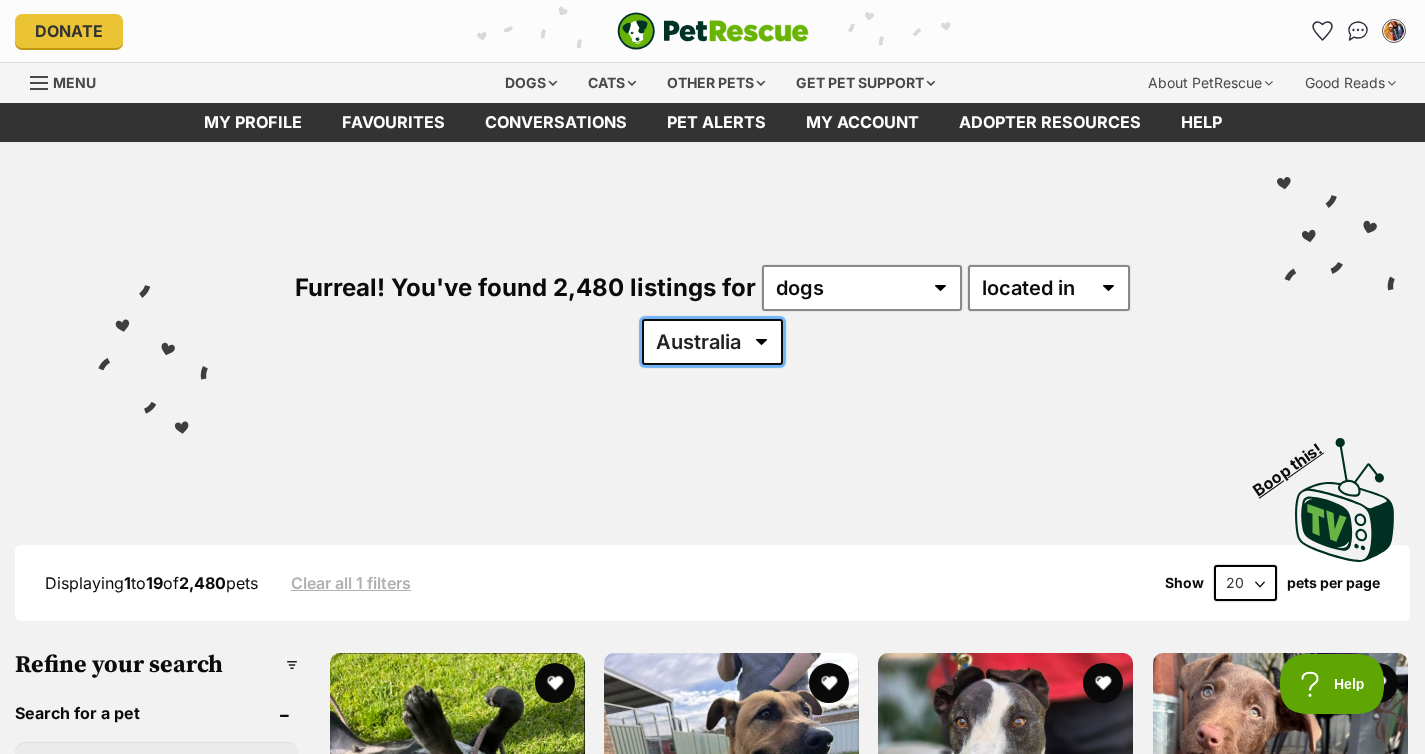 select on "NSW" 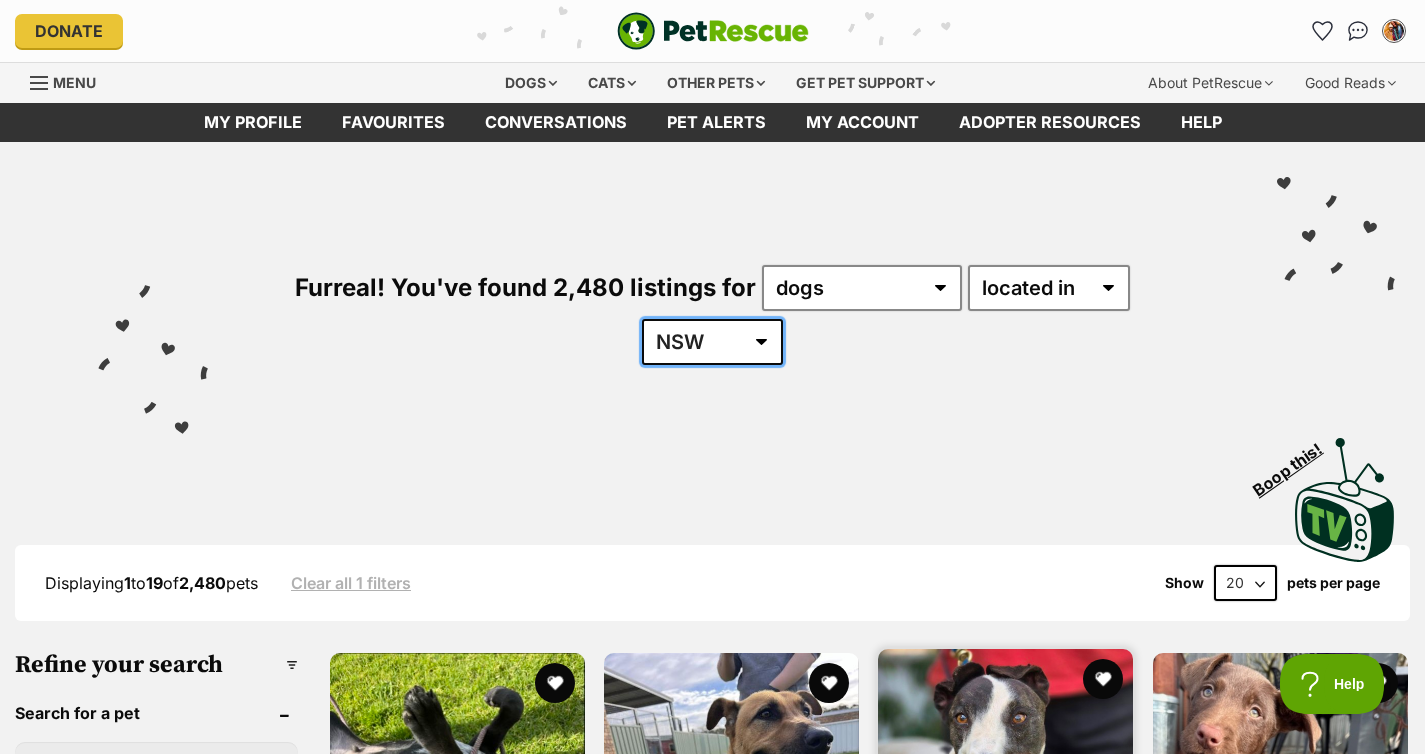 scroll, scrollTop: 365, scrollLeft: 0, axis: vertical 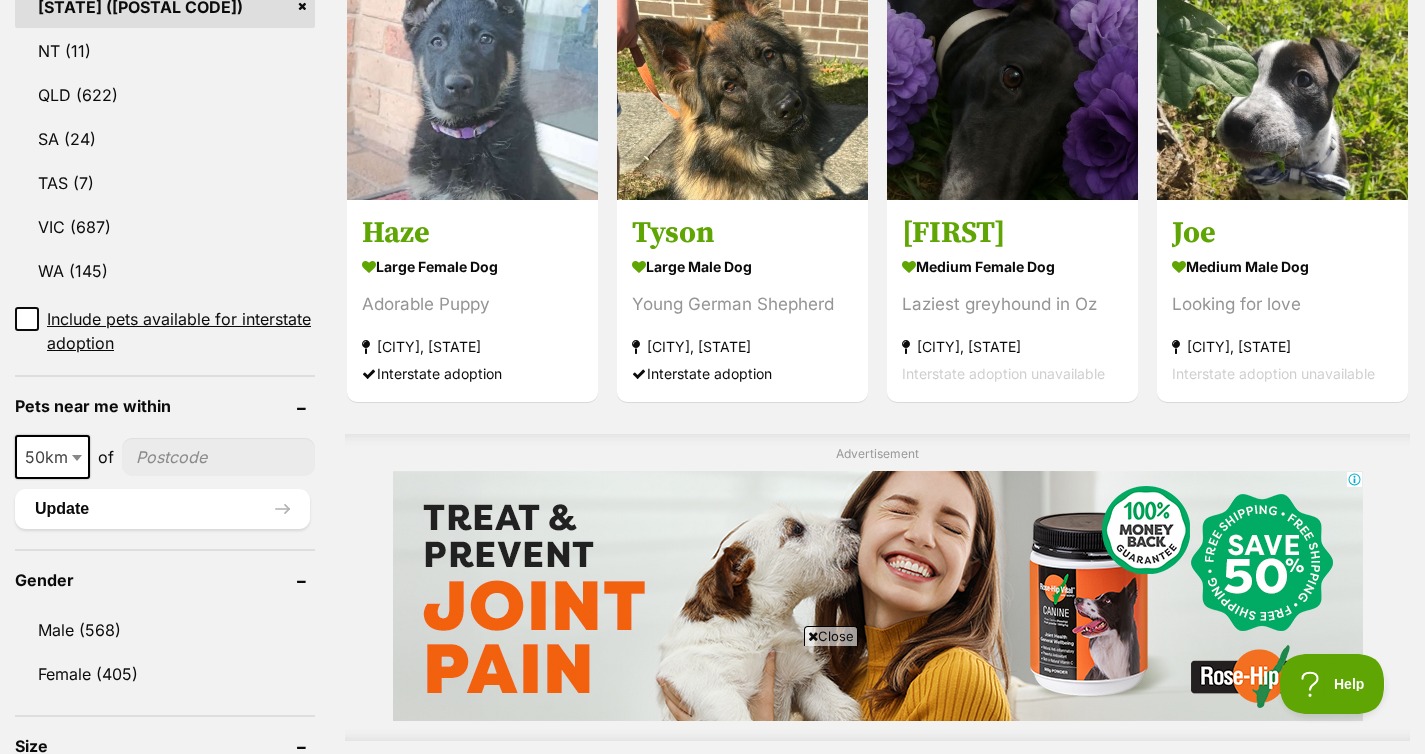 click at bounding box center (218, 457) 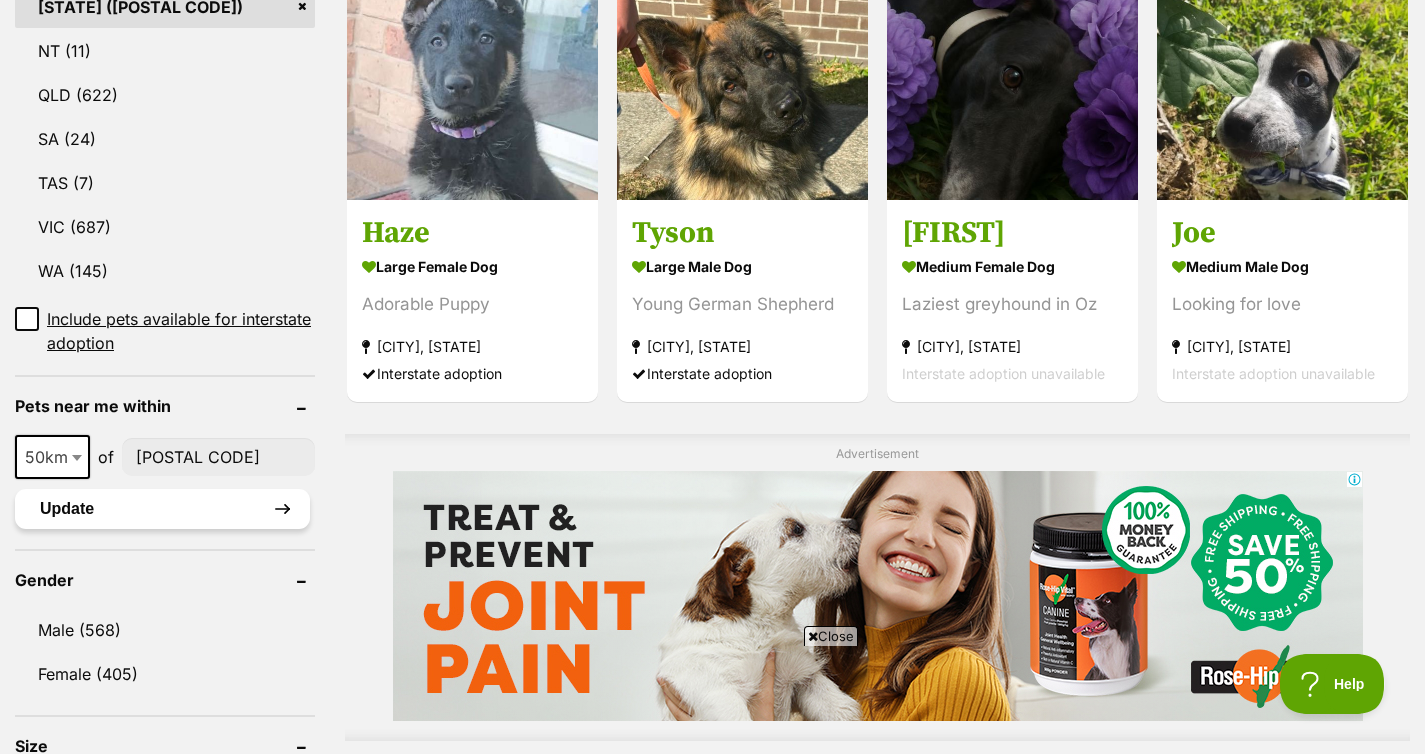 type on "[POSTAL_CODE]" 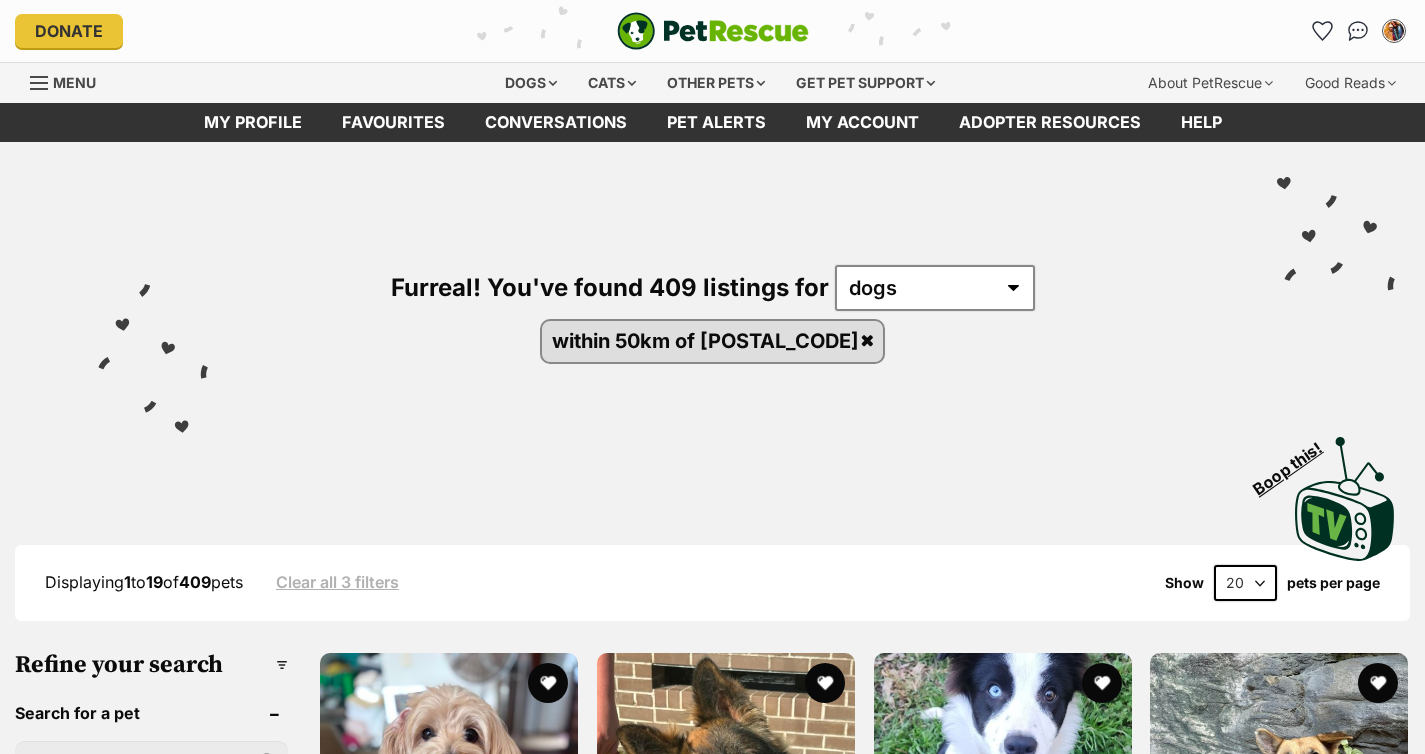 scroll, scrollTop: 0, scrollLeft: 0, axis: both 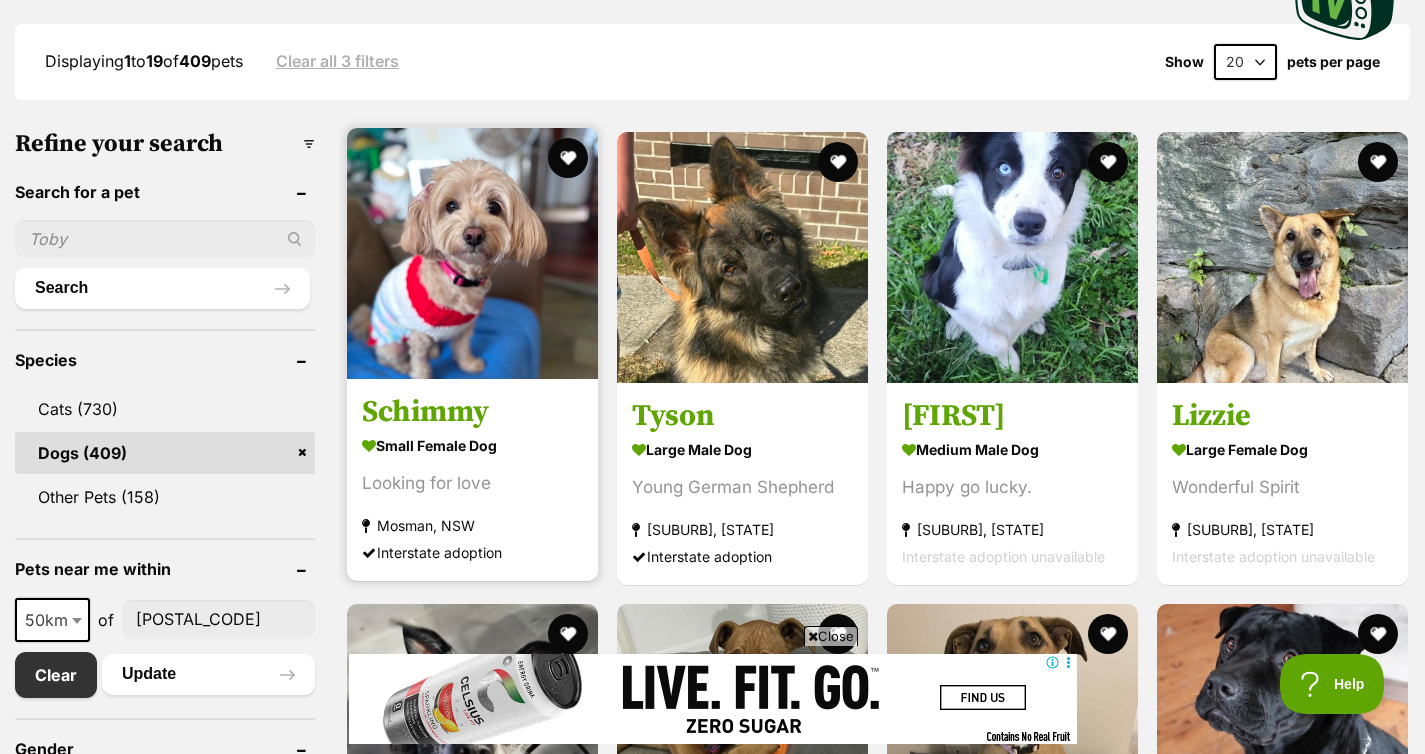 click at bounding box center (472, 253) 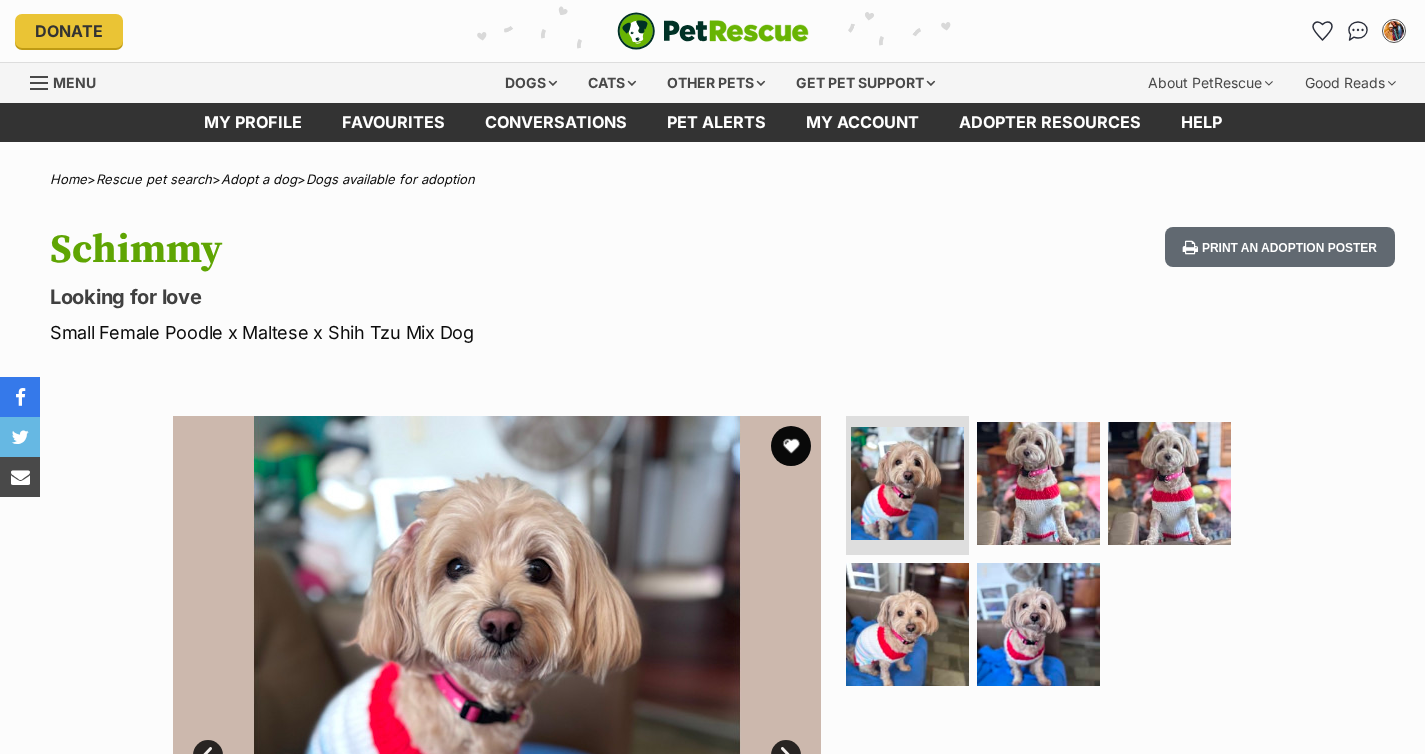 scroll, scrollTop: 0, scrollLeft: 0, axis: both 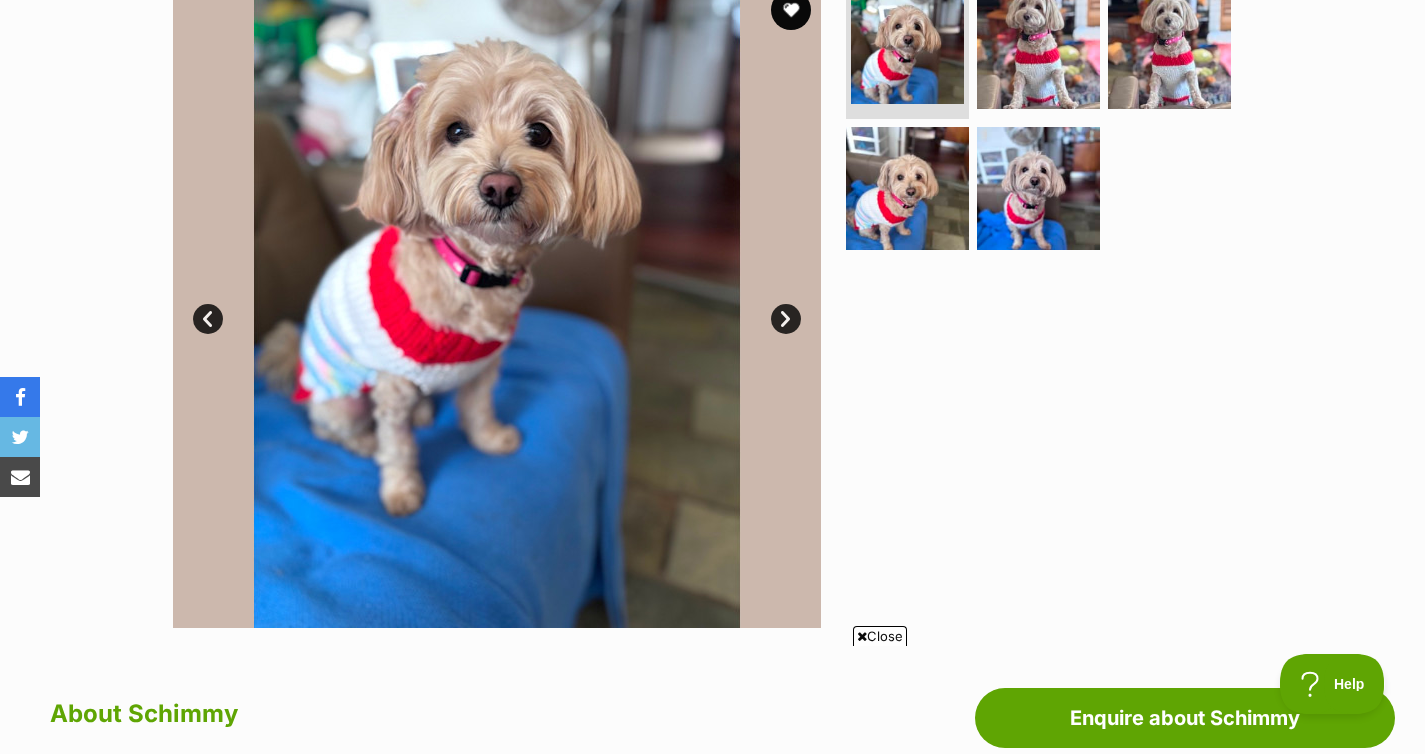 click on "Next" at bounding box center (786, 319) 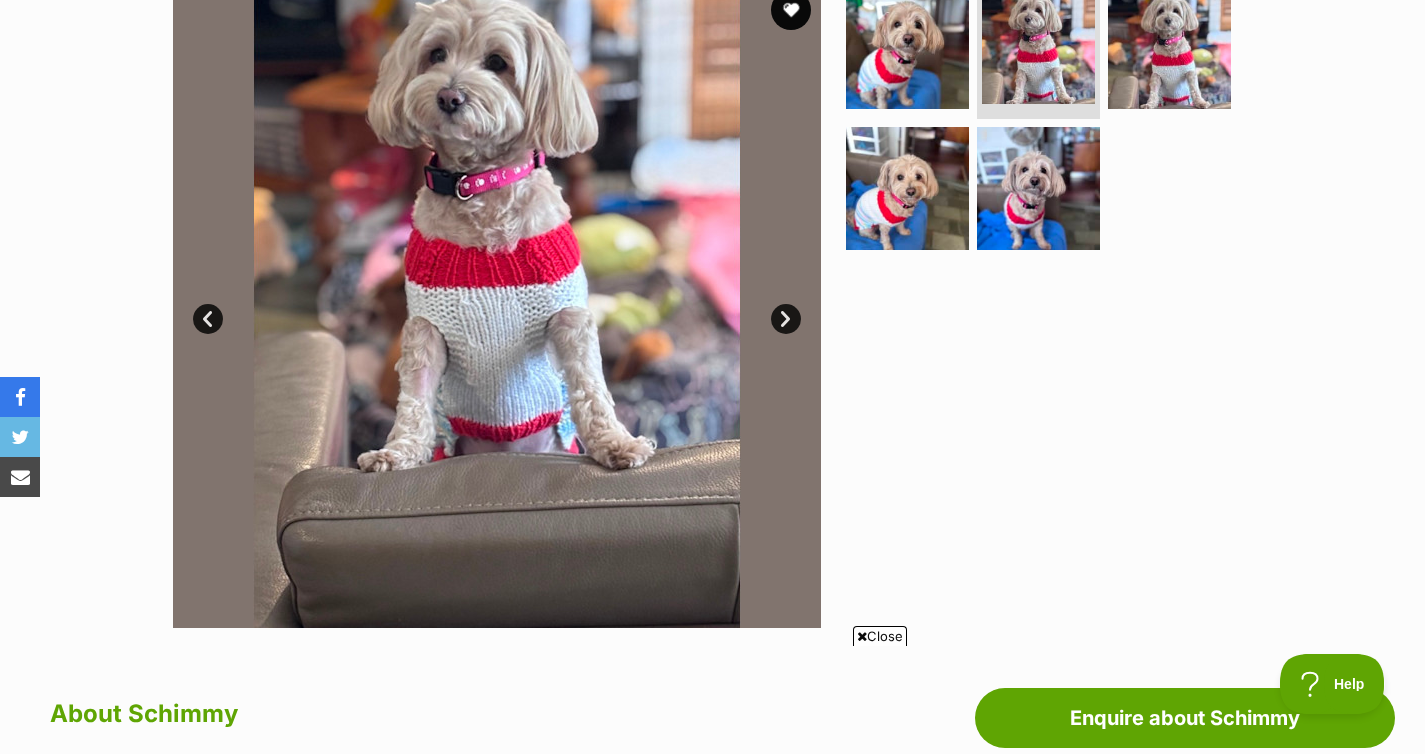 click on "Next" at bounding box center (786, 319) 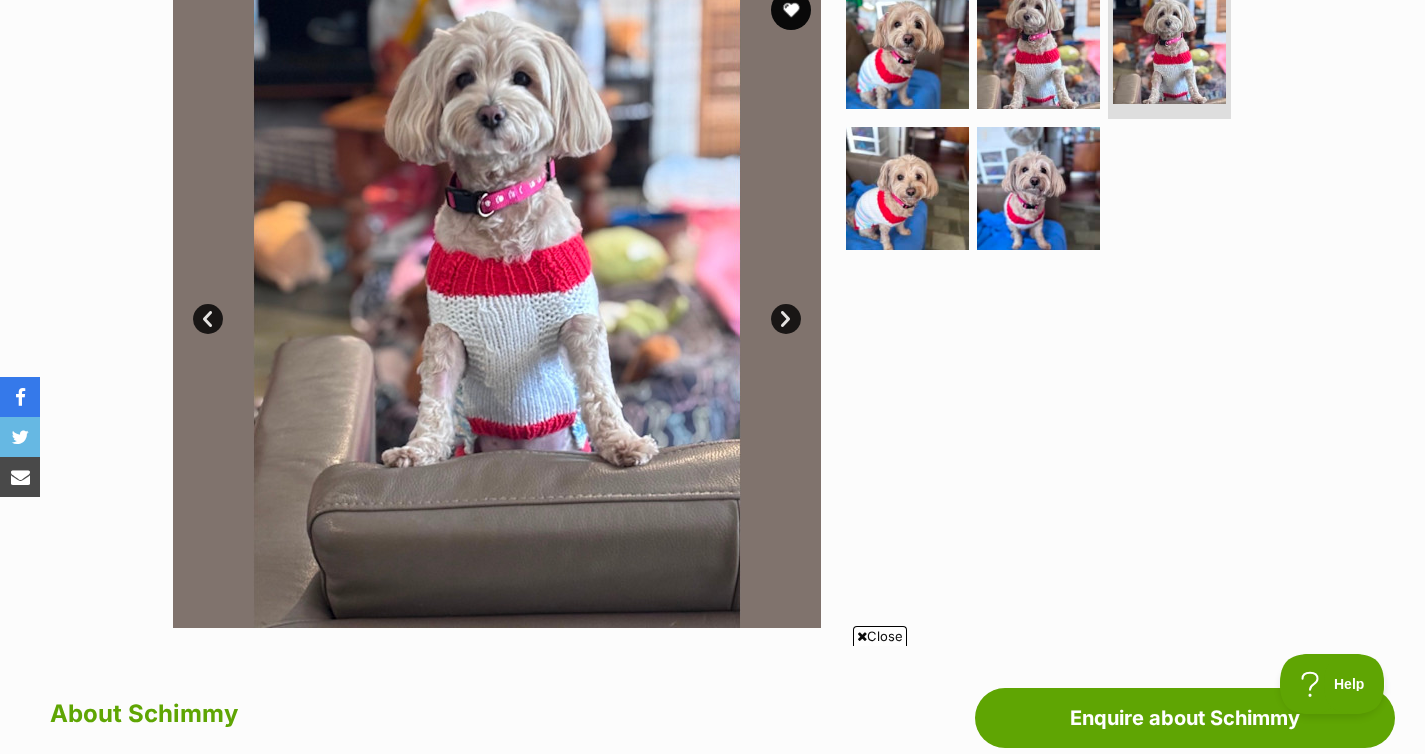 click on "Next" at bounding box center [786, 319] 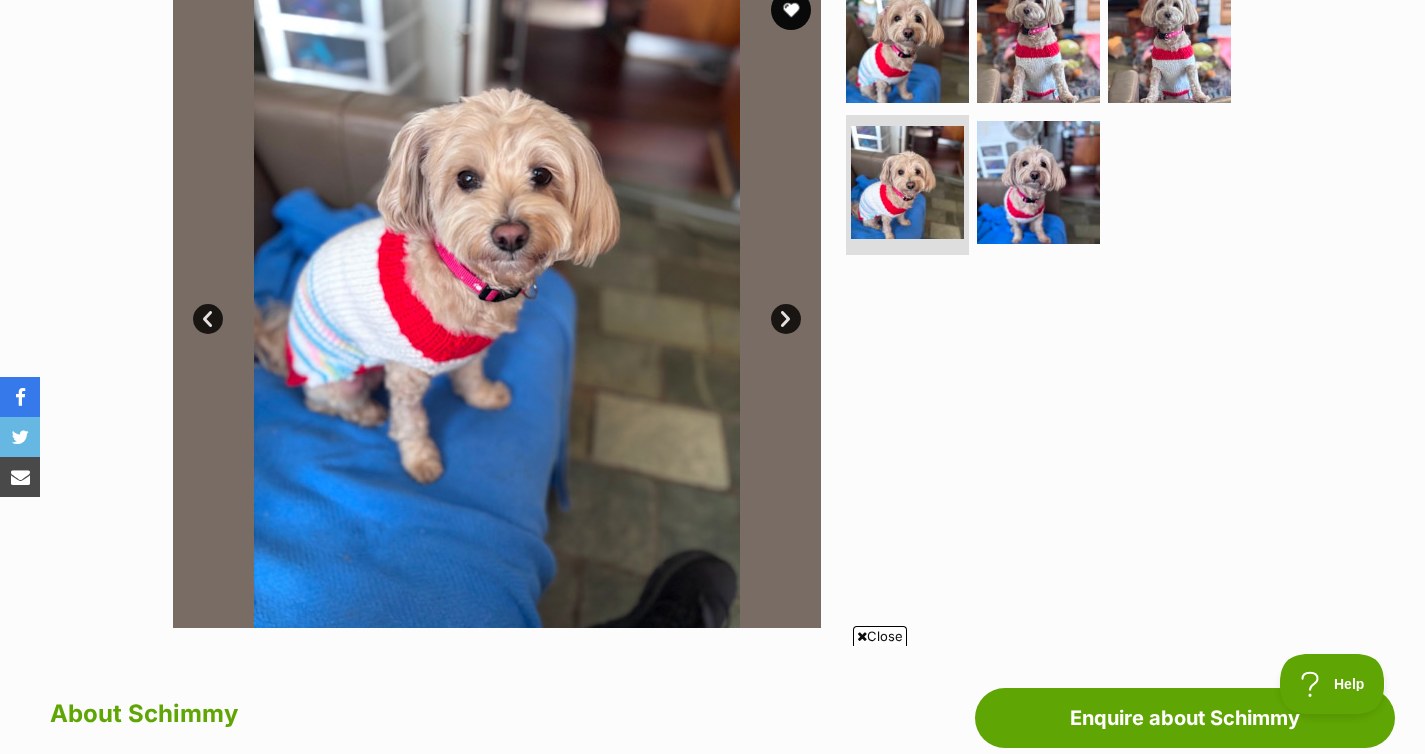 click on "Next" at bounding box center [786, 319] 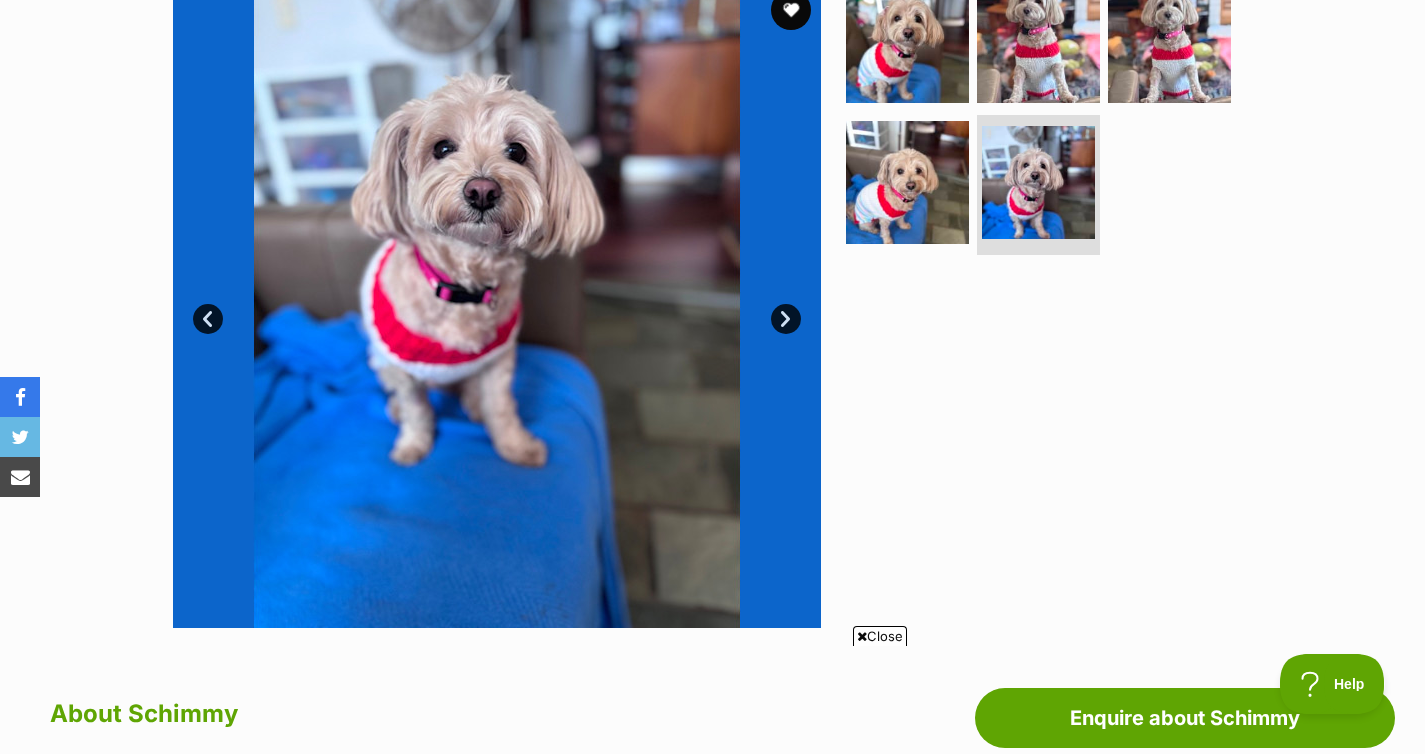click on "Next" at bounding box center [786, 319] 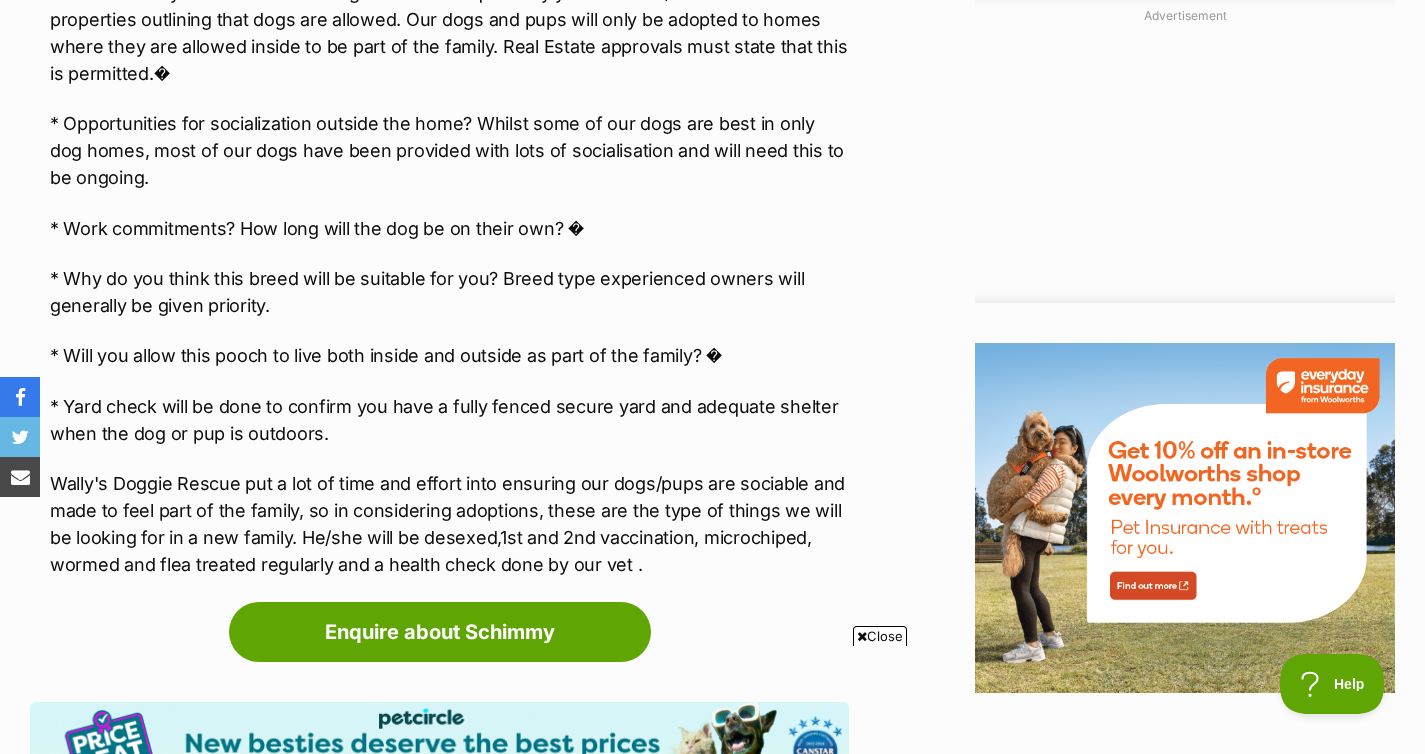 scroll, scrollTop: 1786, scrollLeft: 0, axis: vertical 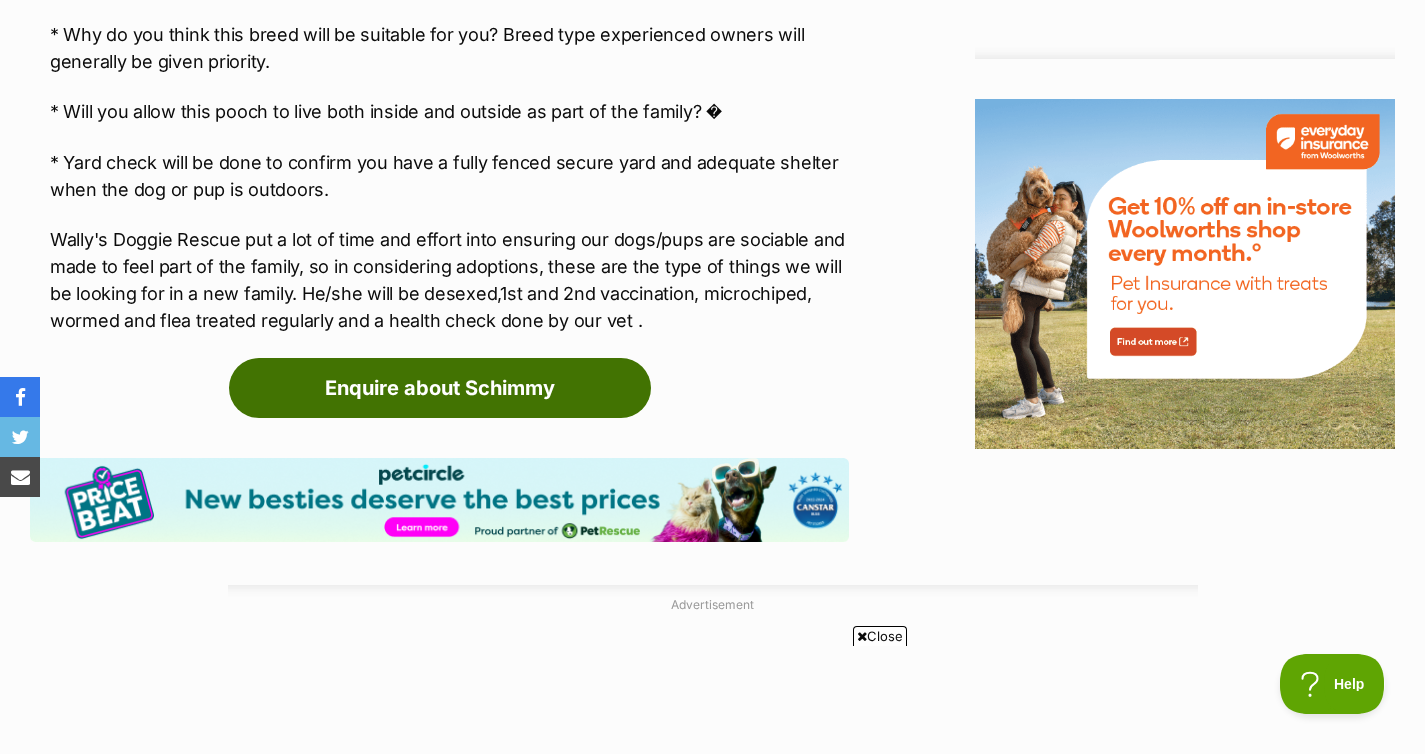 click on "Enquire about Schimmy" at bounding box center (440, 388) 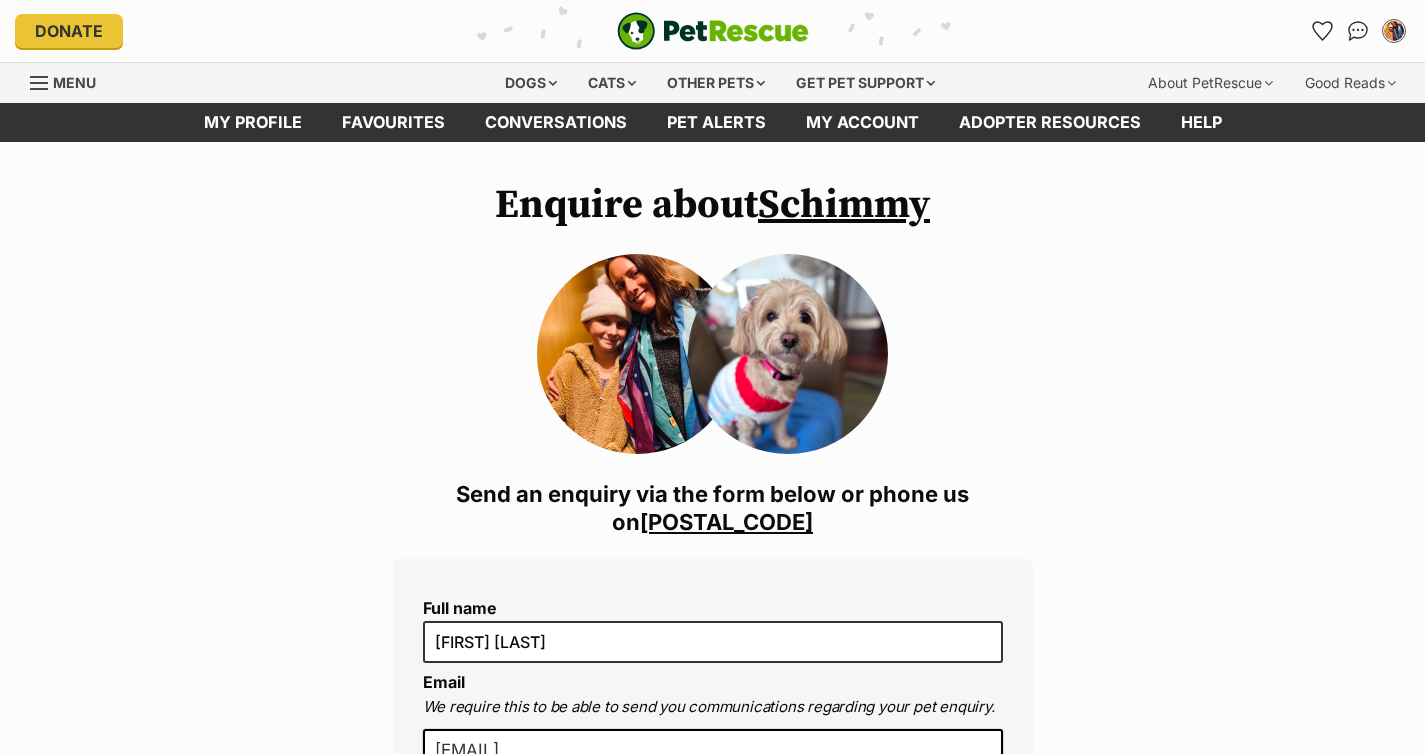 scroll, scrollTop: 0, scrollLeft: 0, axis: both 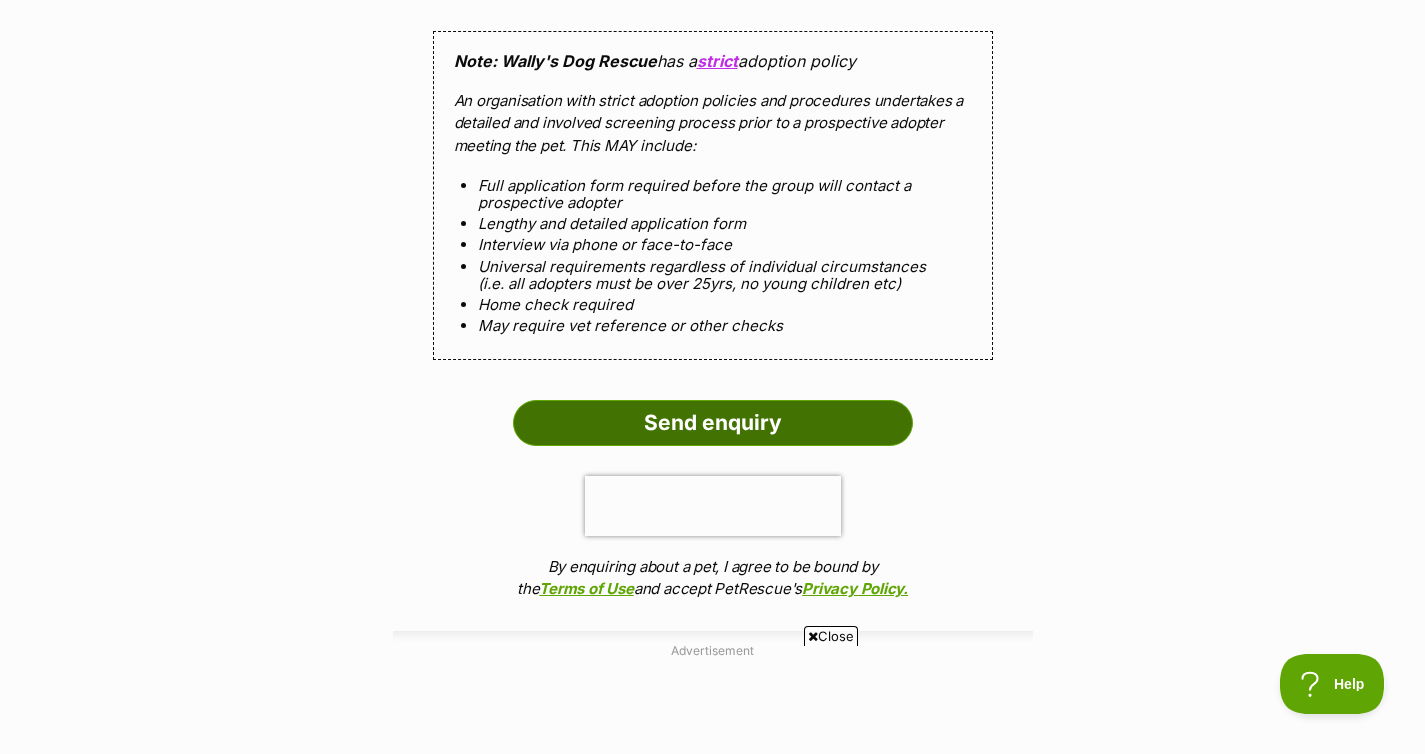 click on "Send enquiry" at bounding box center (713, 423) 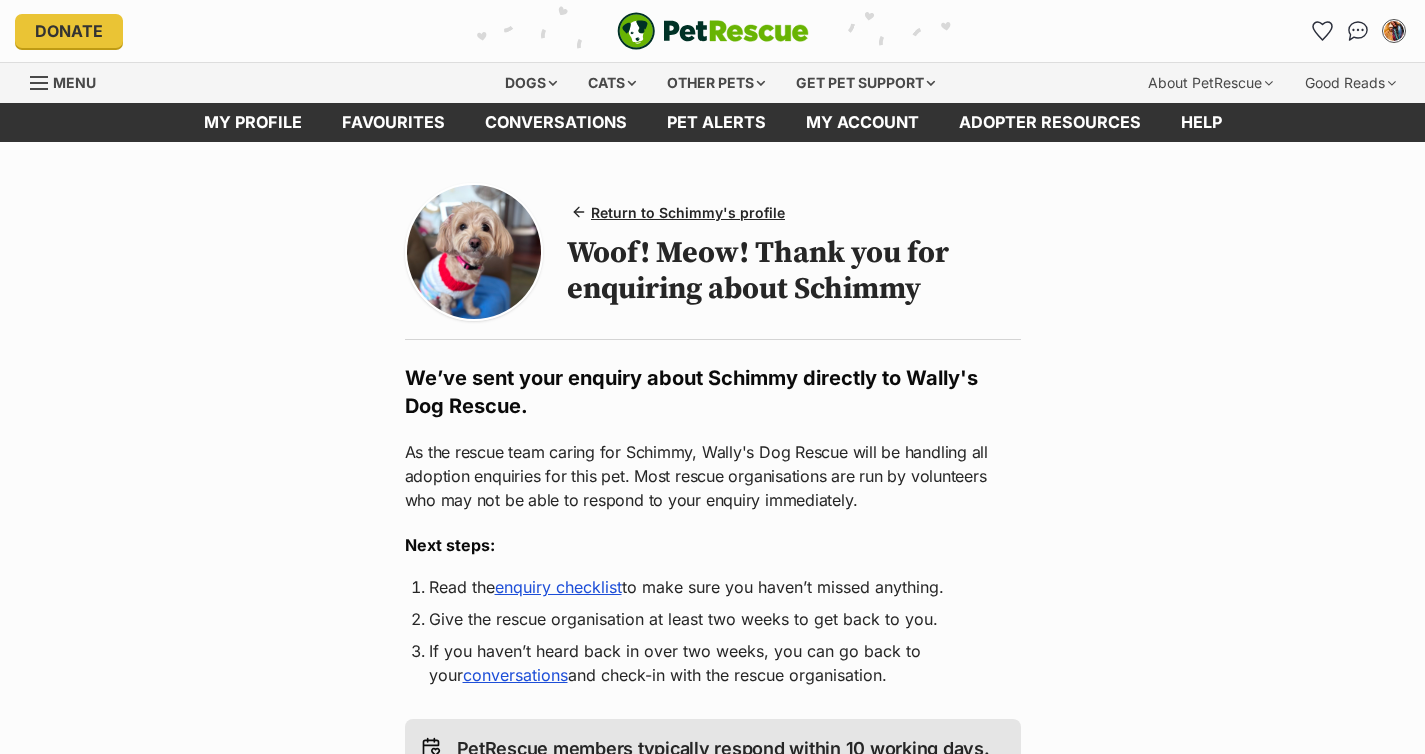 scroll, scrollTop: 0, scrollLeft: 0, axis: both 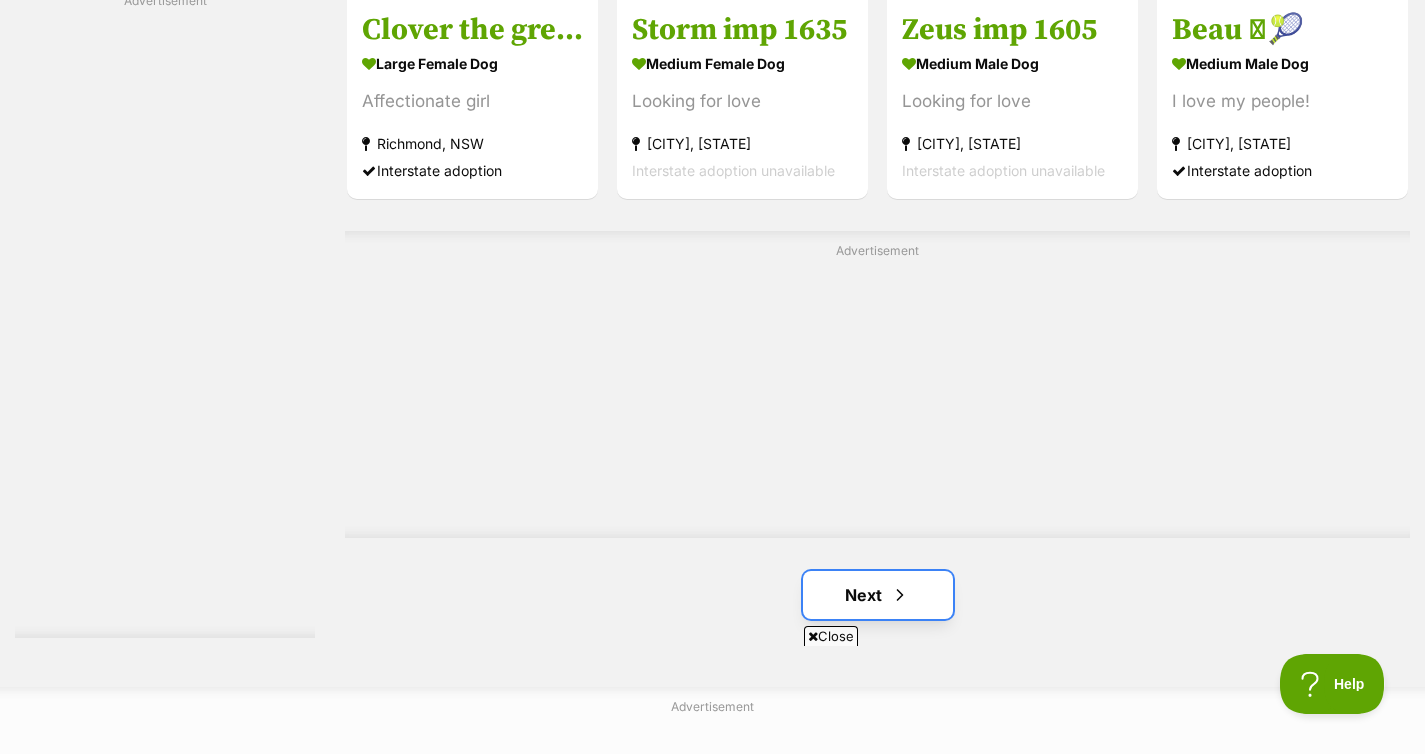 click on "Next" at bounding box center (878, 595) 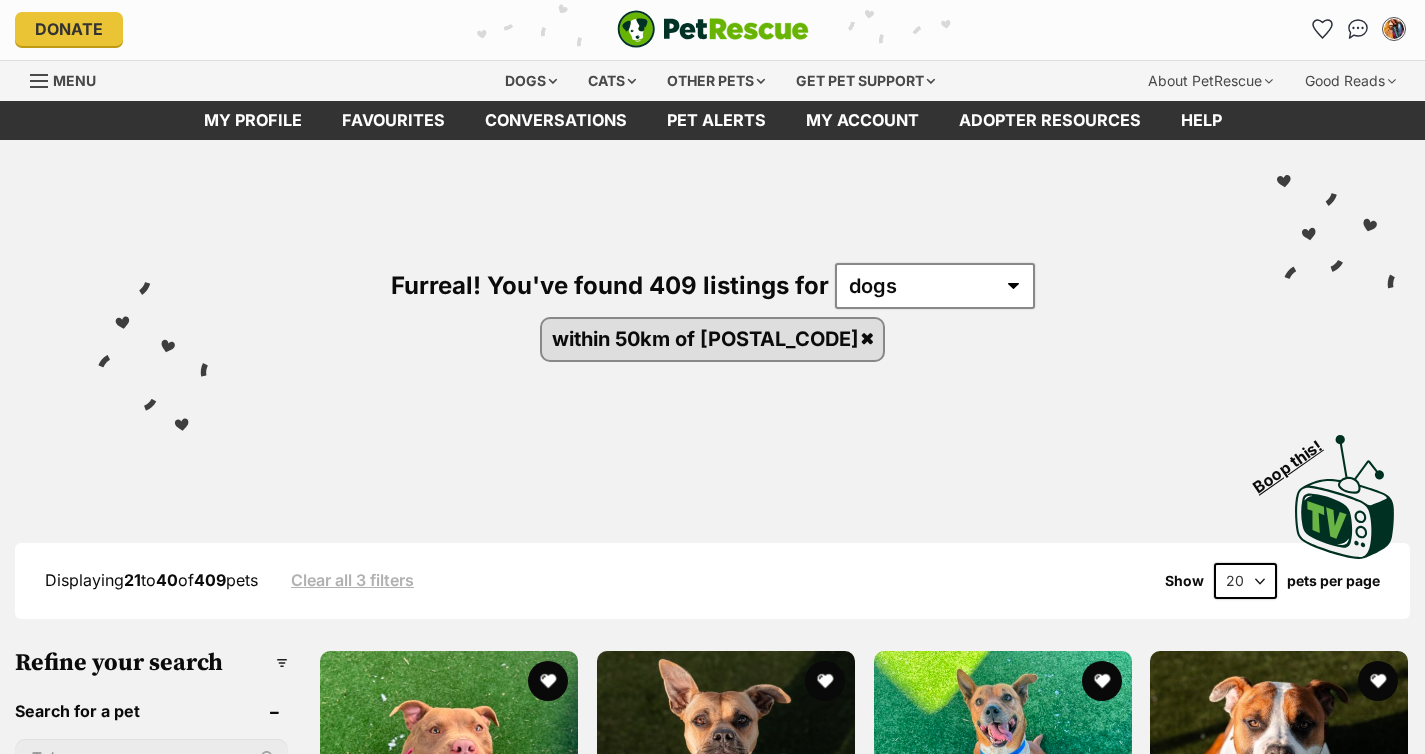 scroll, scrollTop: 374, scrollLeft: 0, axis: vertical 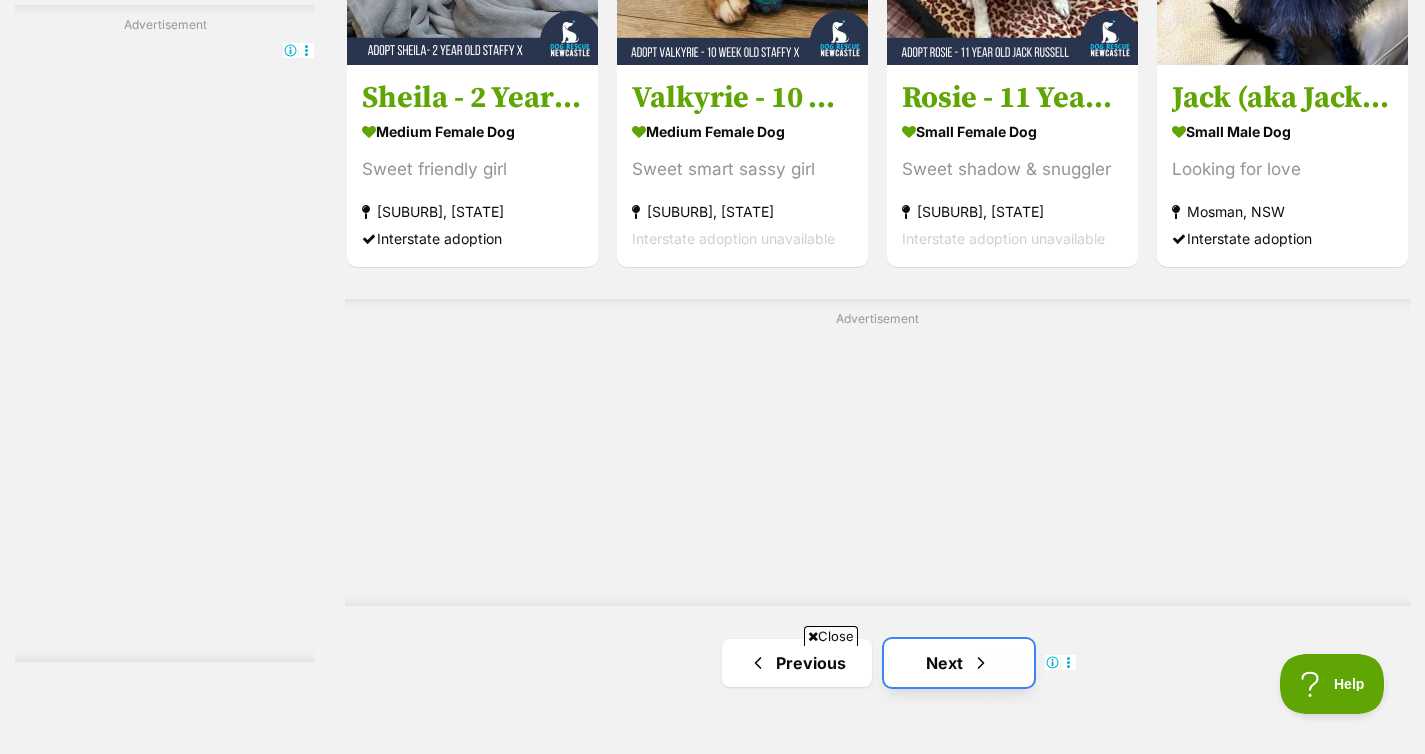 click at bounding box center (981, 663) 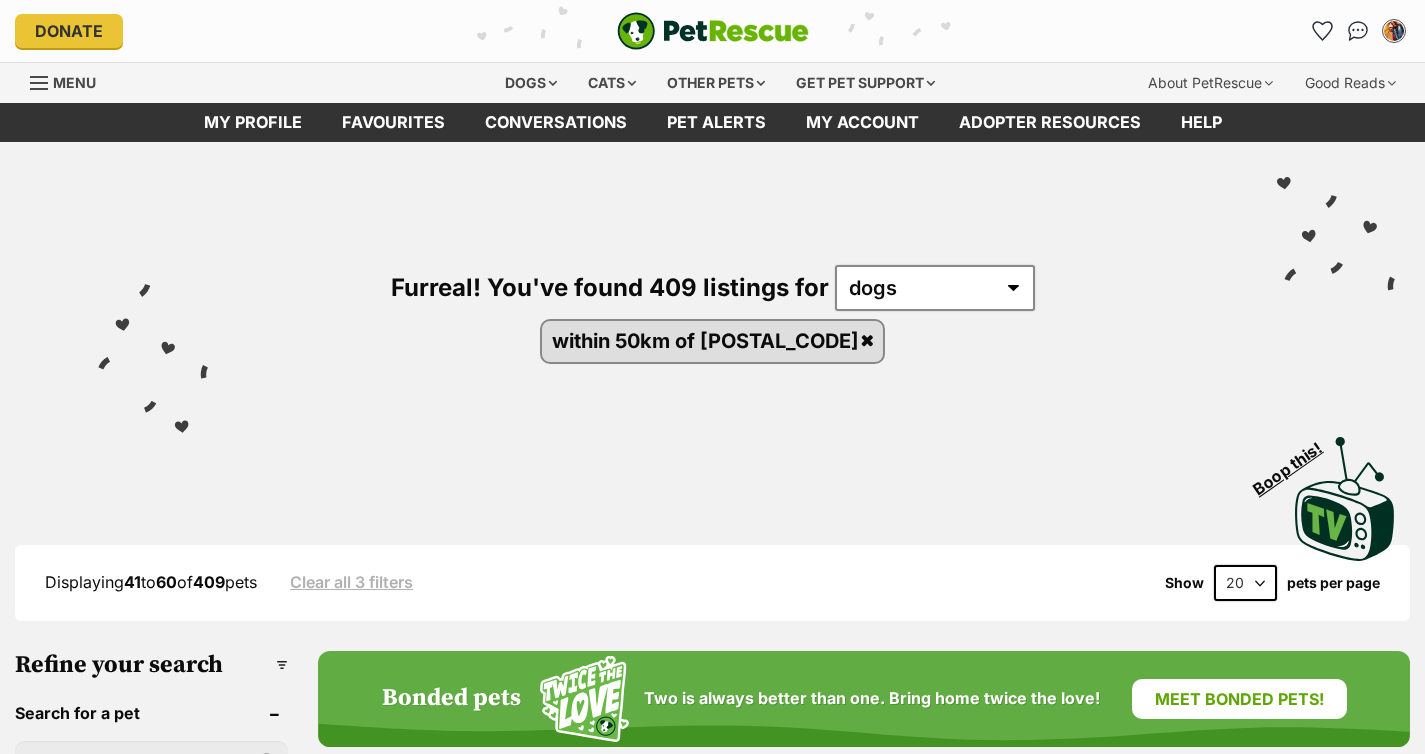 scroll, scrollTop: 0, scrollLeft: 0, axis: both 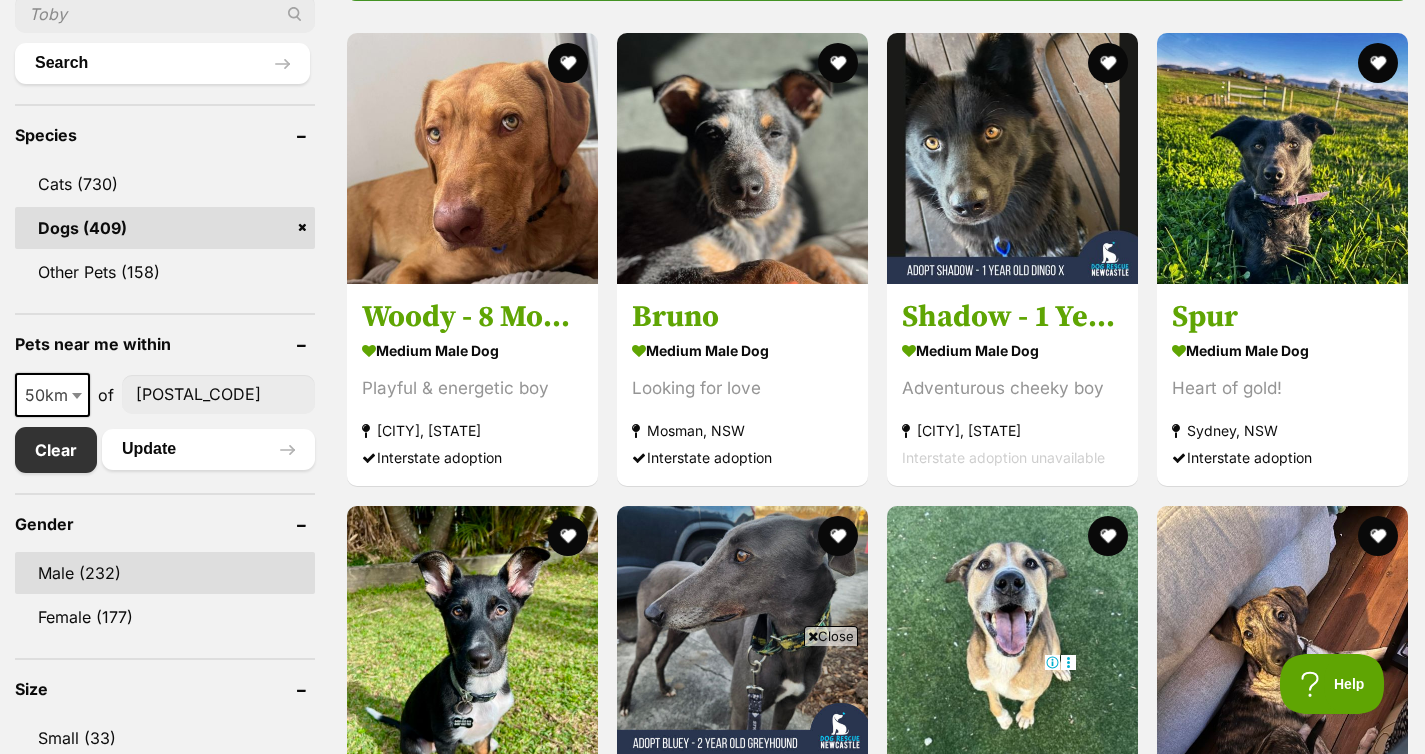 click on "Female (177)" at bounding box center [165, 617] 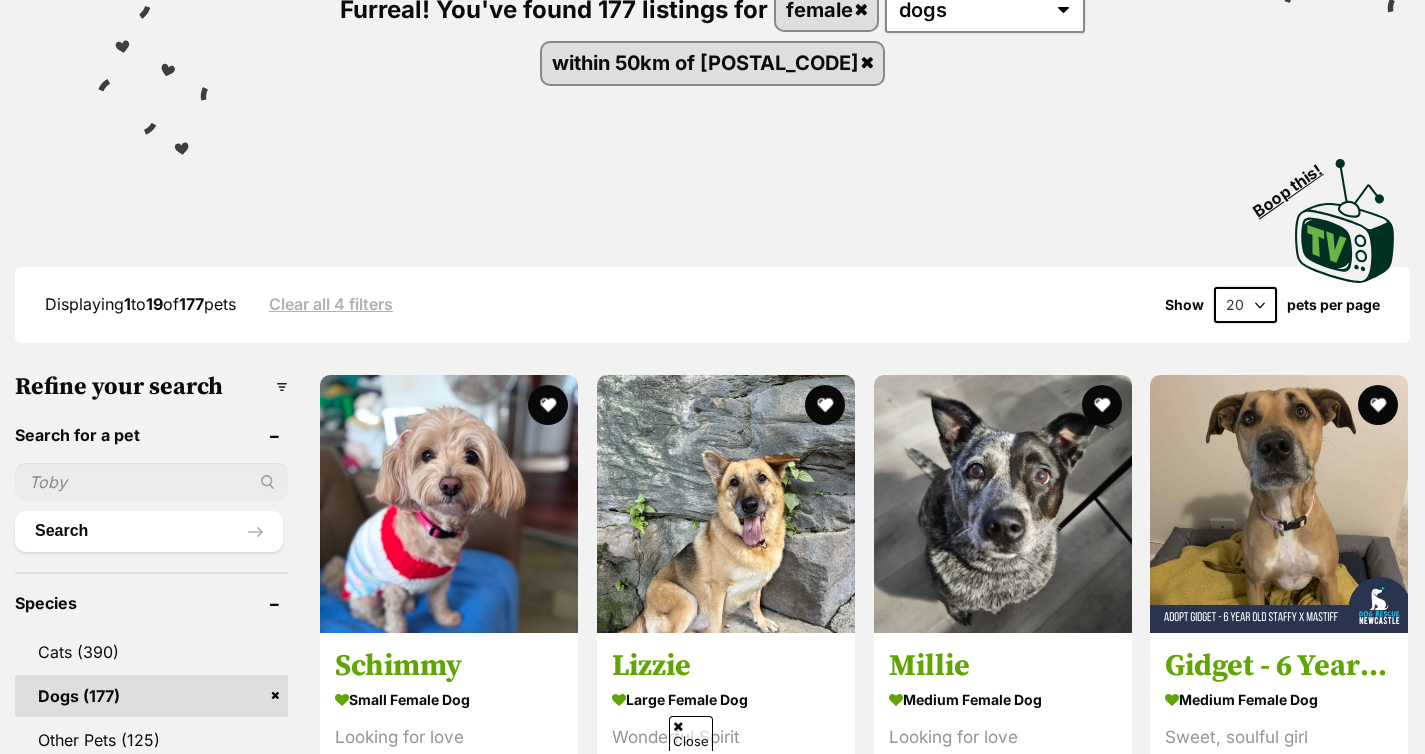 scroll, scrollTop: 406, scrollLeft: 0, axis: vertical 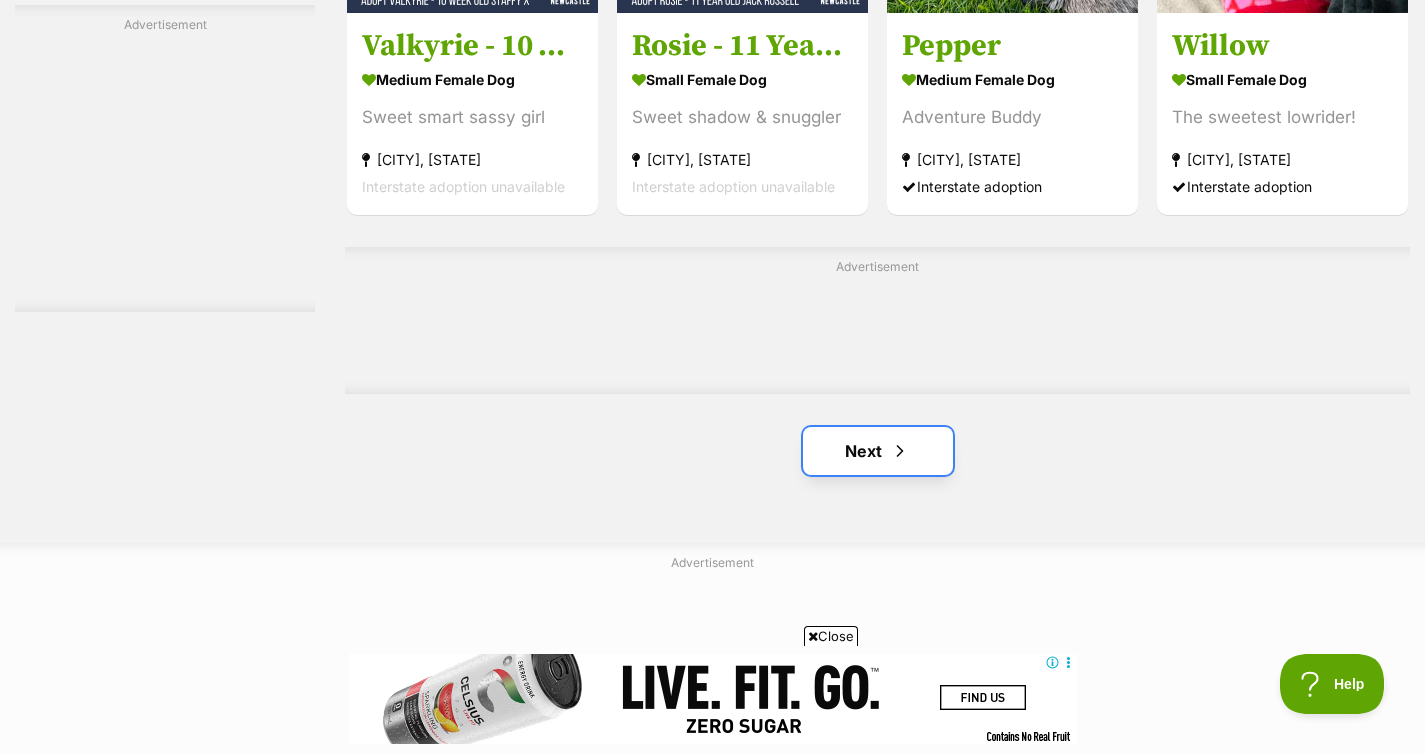 click at bounding box center (900, 451) 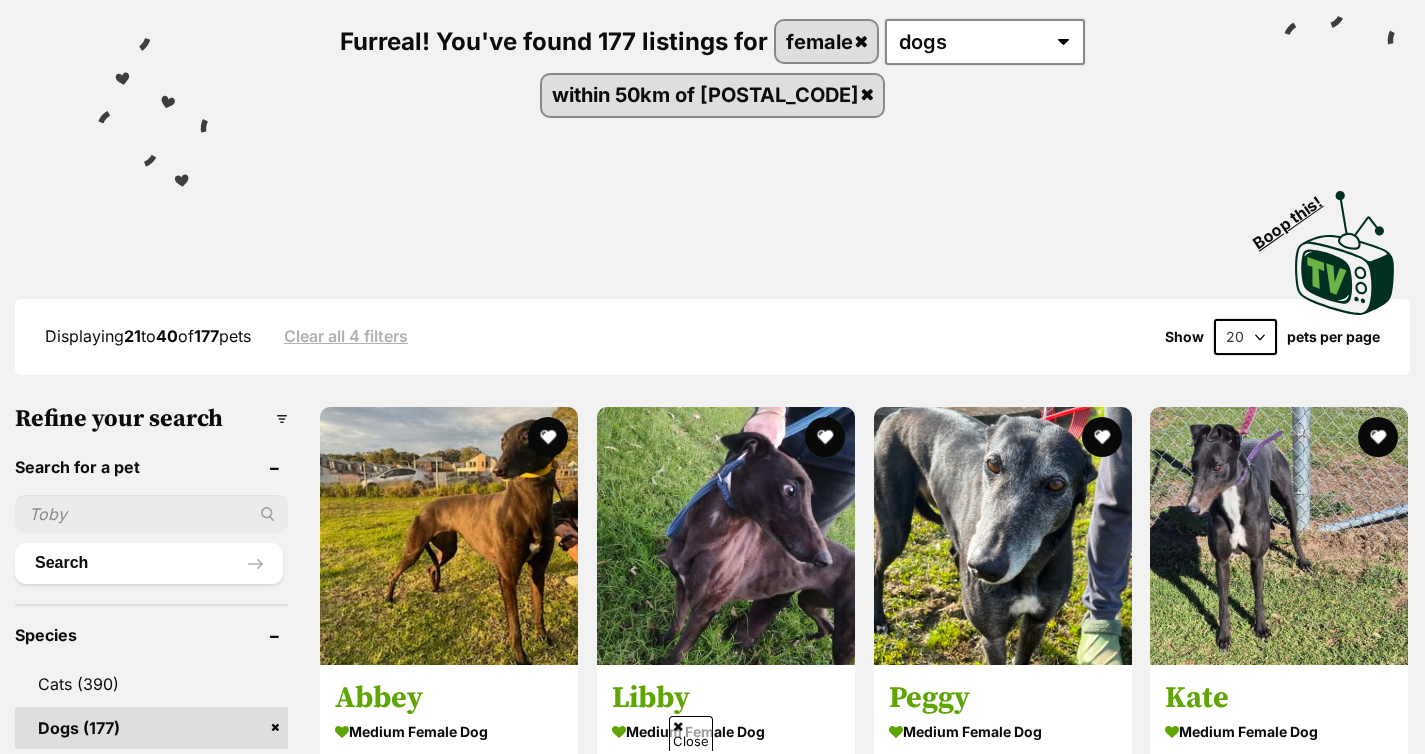 scroll, scrollTop: 678, scrollLeft: 0, axis: vertical 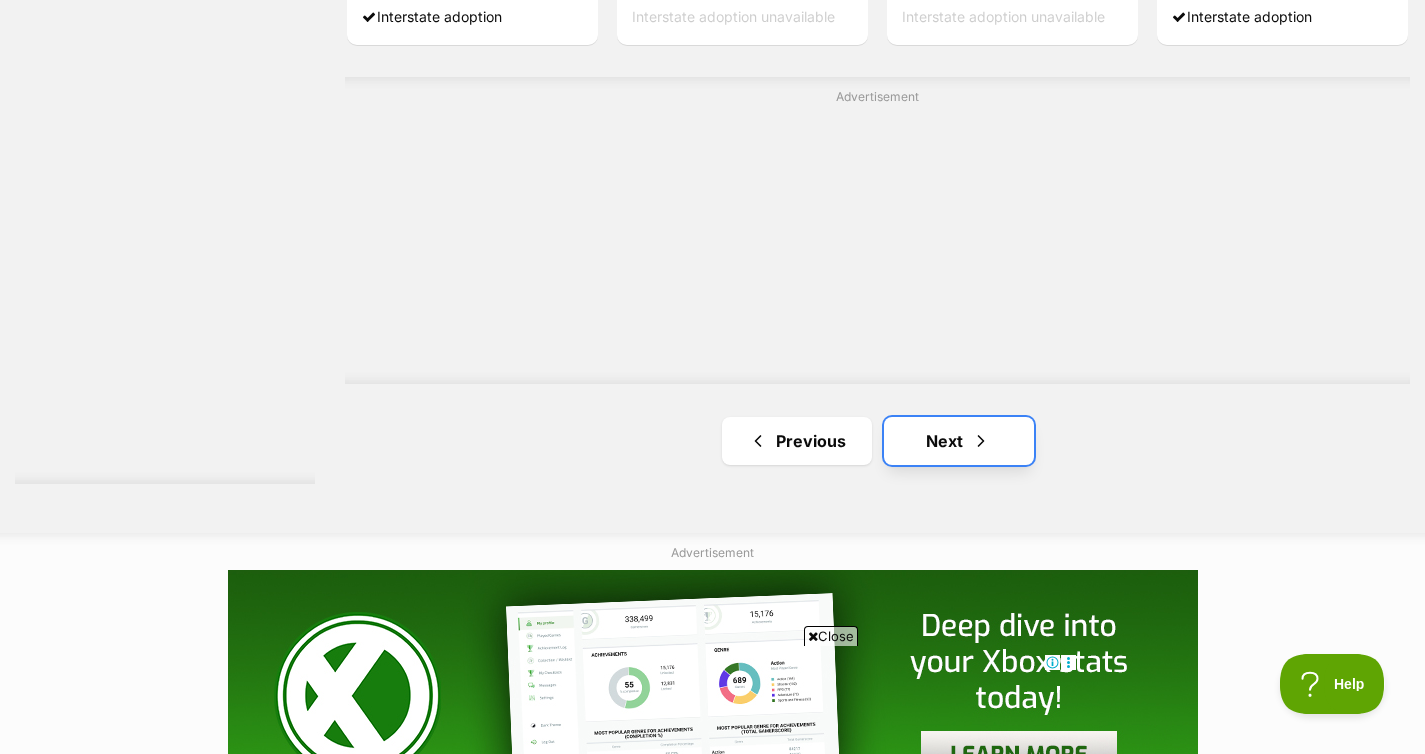 click on "Next" at bounding box center [959, 441] 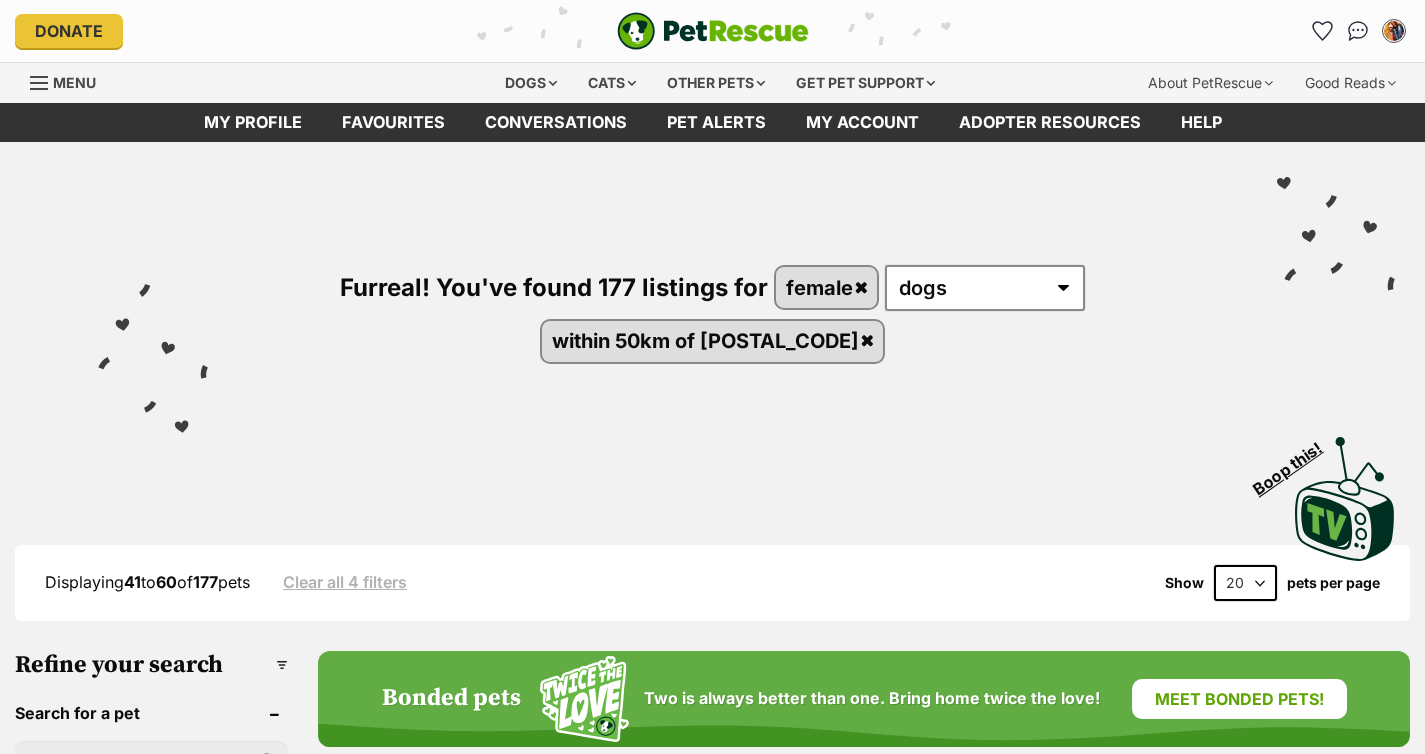 scroll, scrollTop: 0, scrollLeft: 0, axis: both 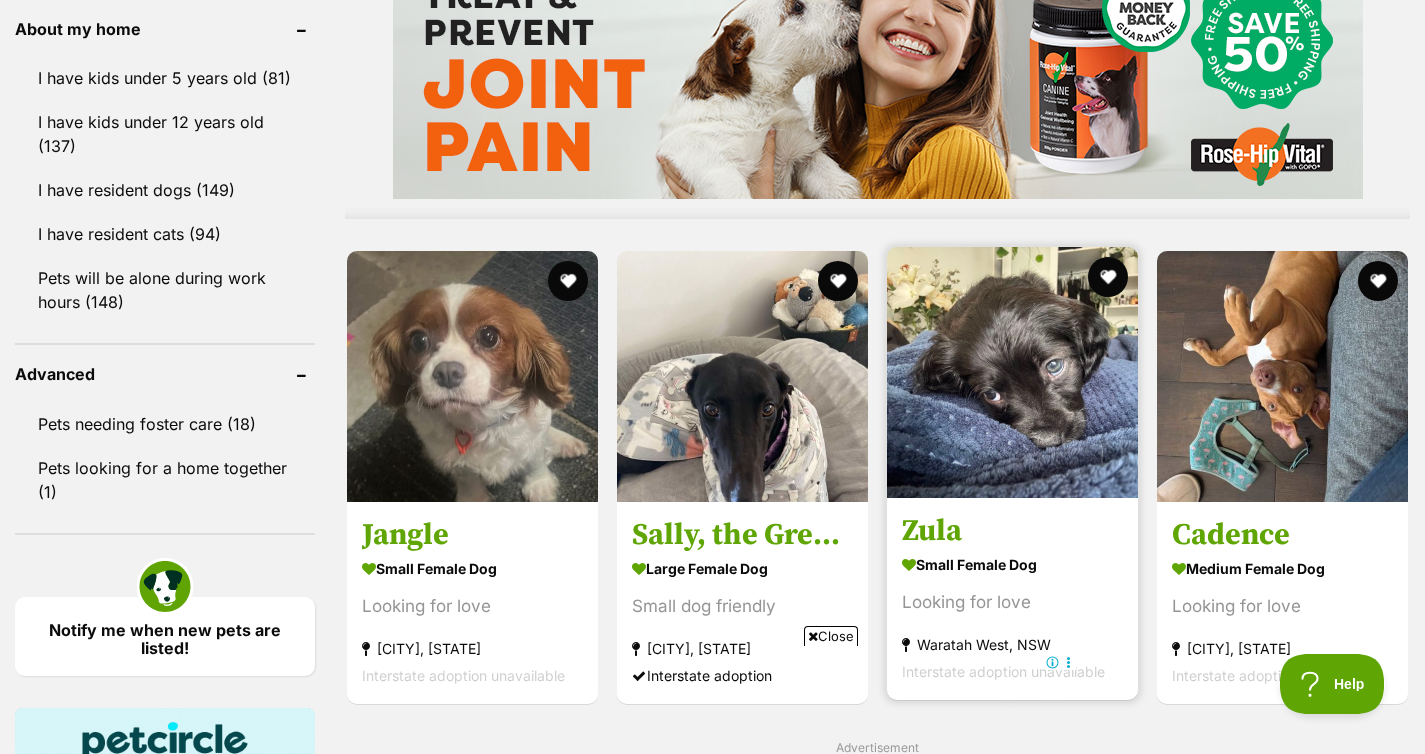 click on "Zula" at bounding box center [1012, 531] 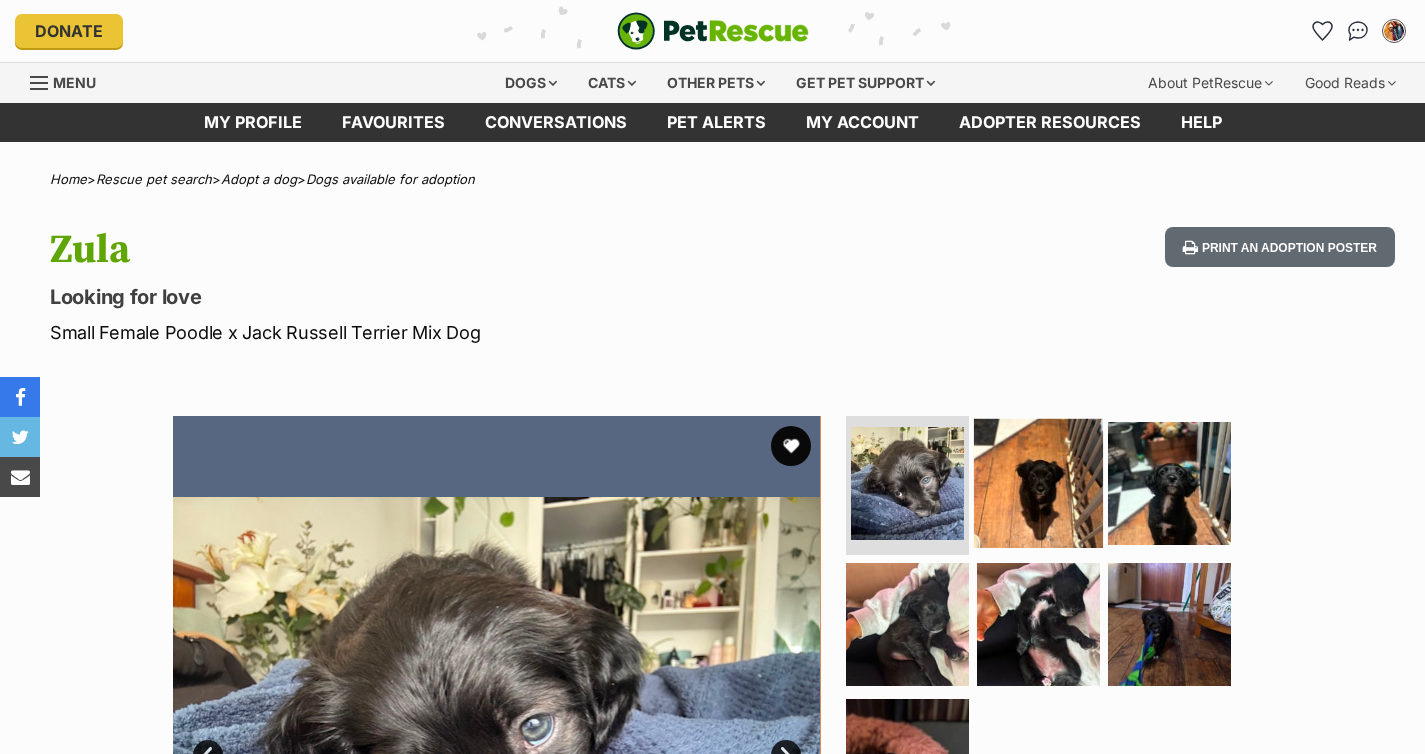 scroll, scrollTop: 0, scrollLeft: 0, axis: both 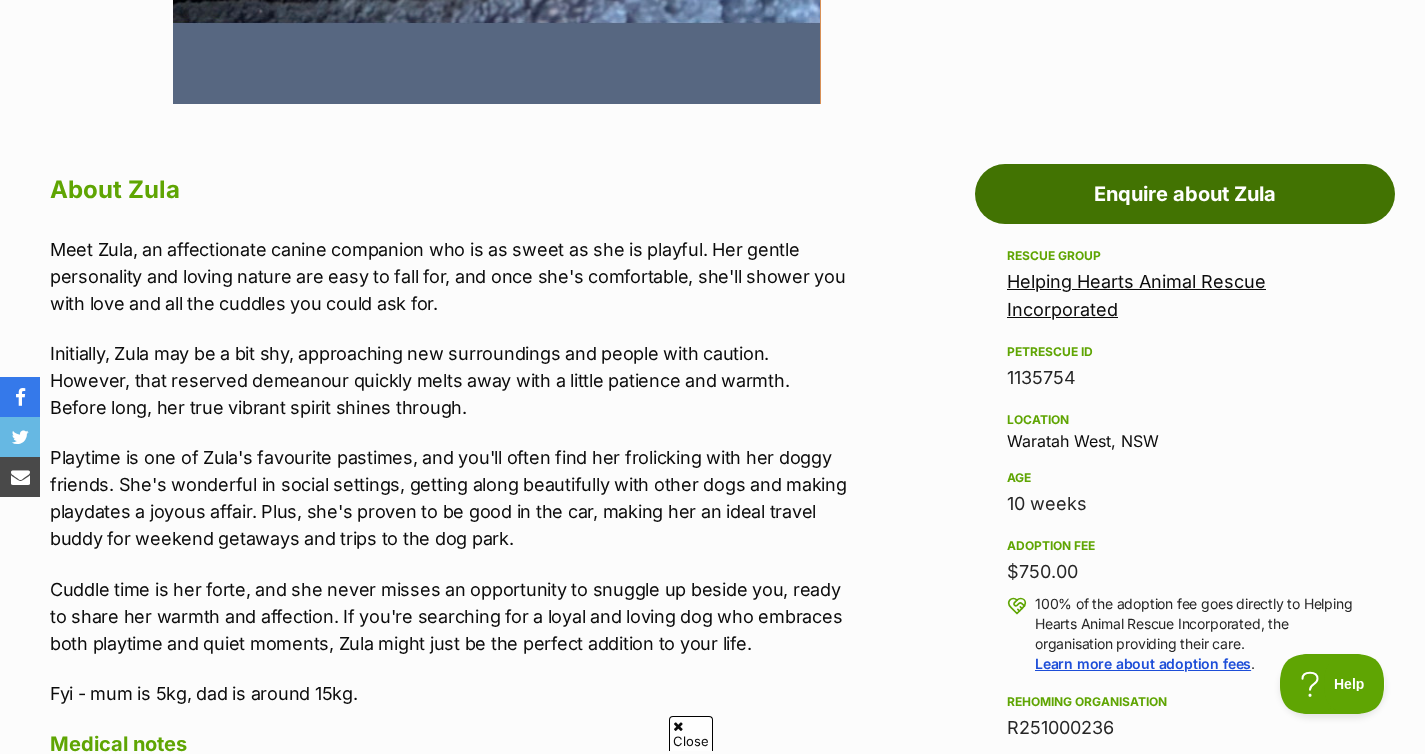 click on "Enquire about Zula" at bounding box center (1185, 194) 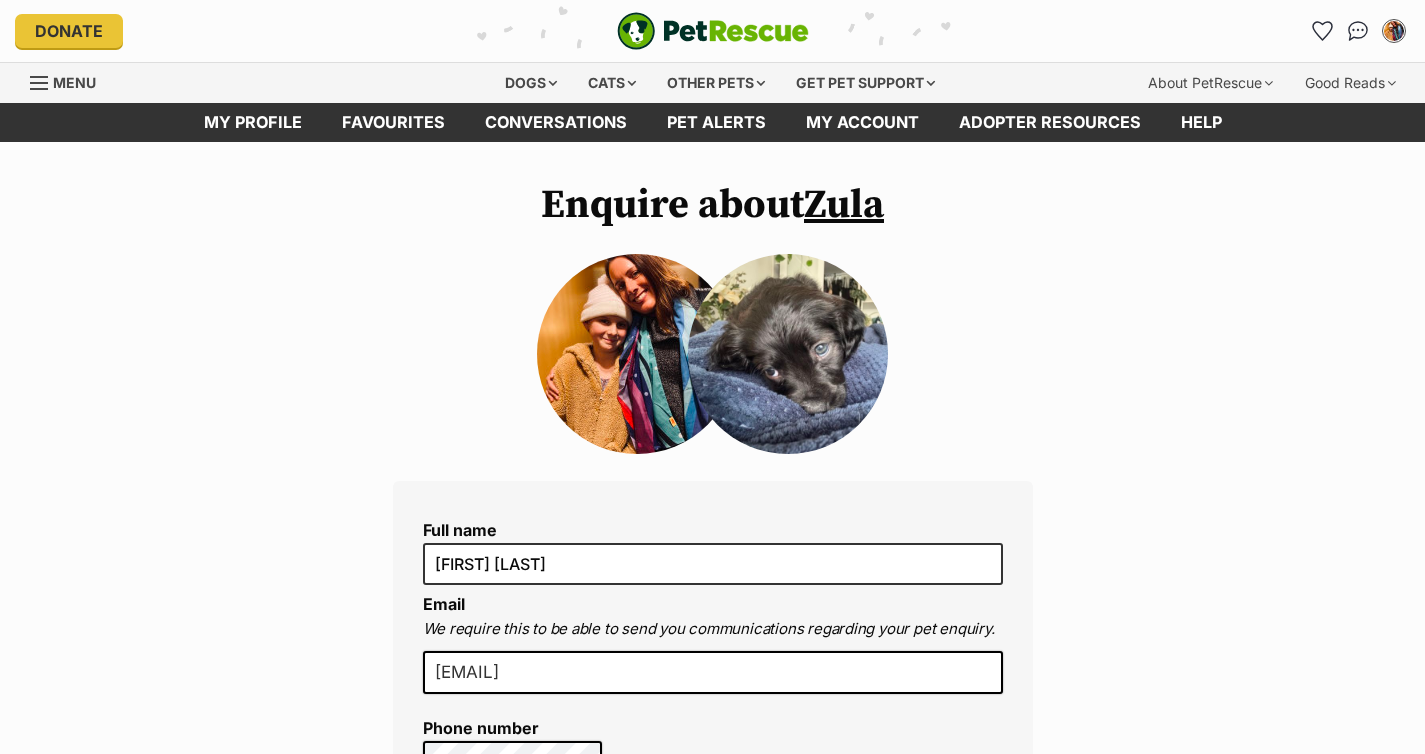 scroll, scrollTop: 0, scrollLeft: 0, axis: both 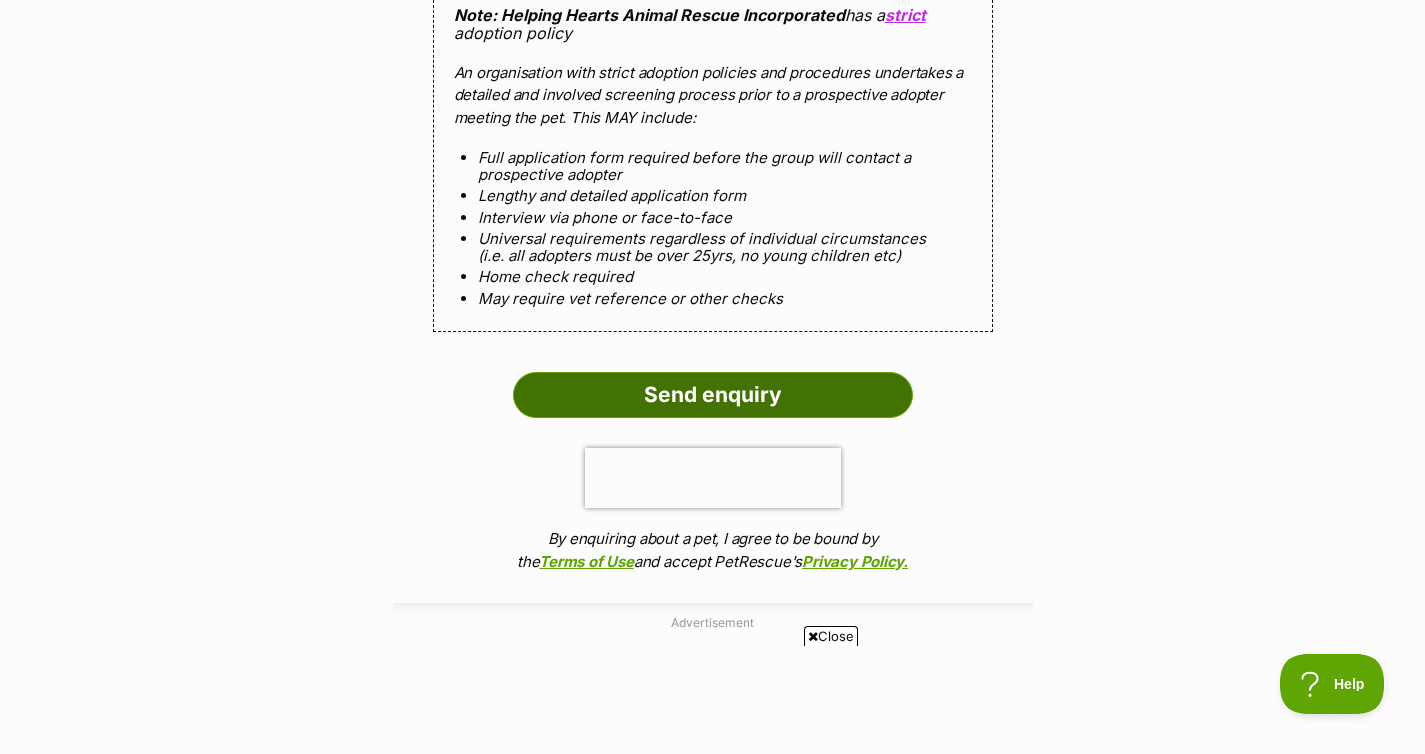 click on "Send enquiry" at bounding box center (713, 395) 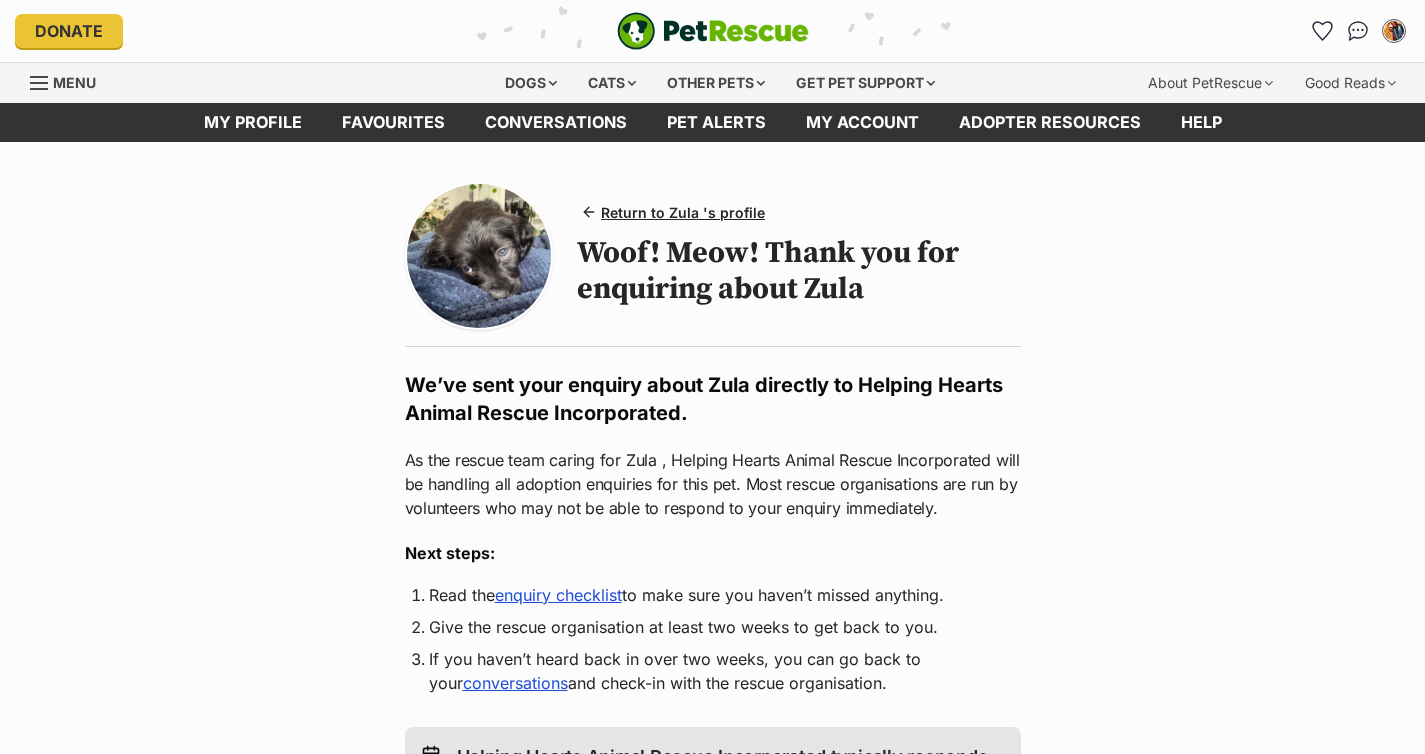 scroll, scrollTop: 0, scrollLeft: 0, axis: both 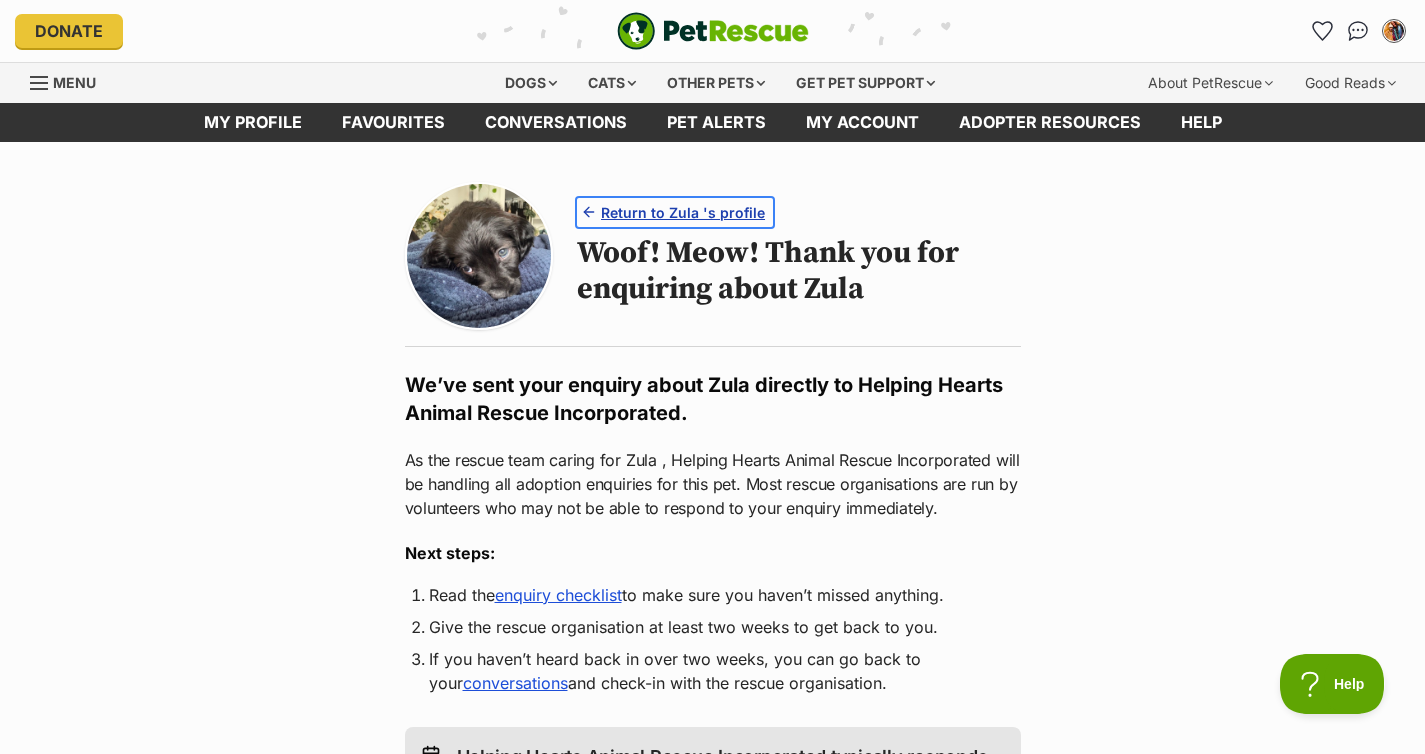 click on "Return to Zula 's profile" at bounding box center (683, 212) 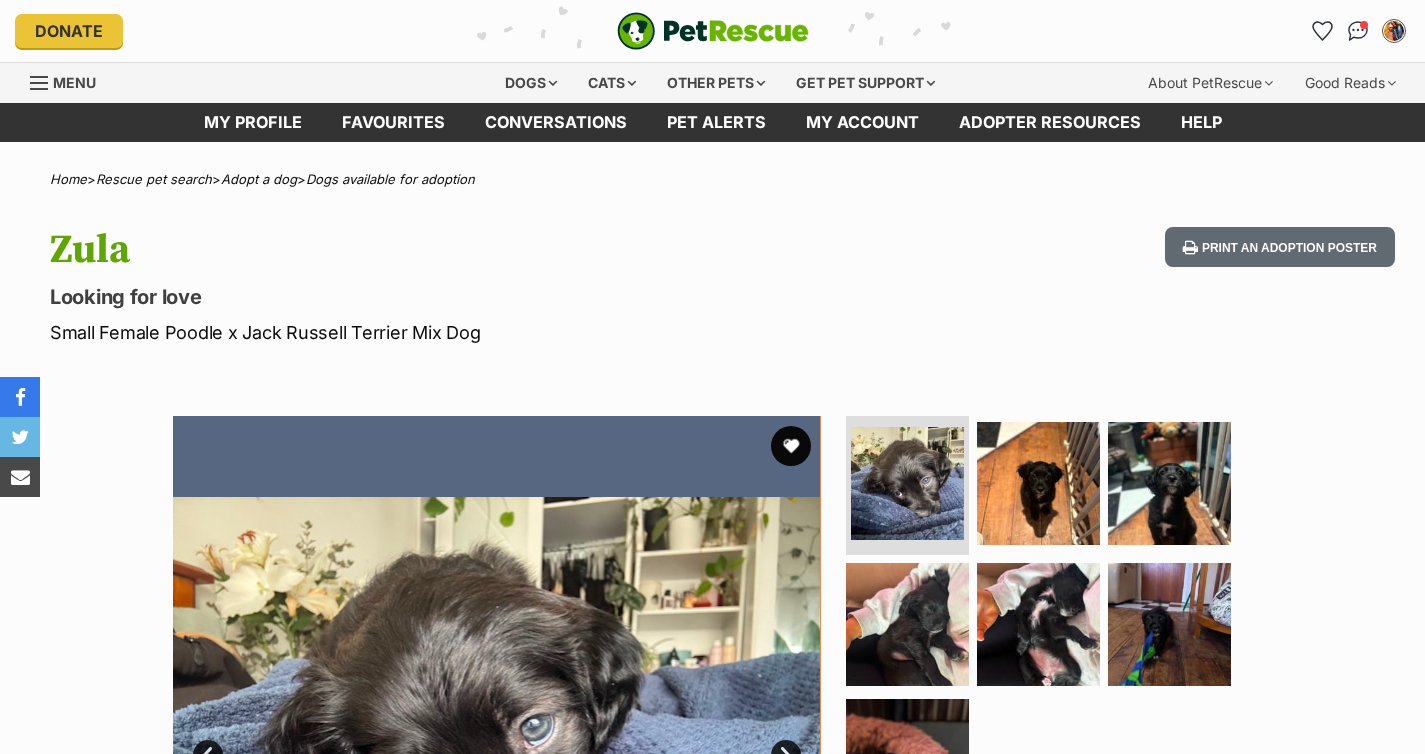 scroll, scrollTop: 0, scrollLeft: 0, axis: both 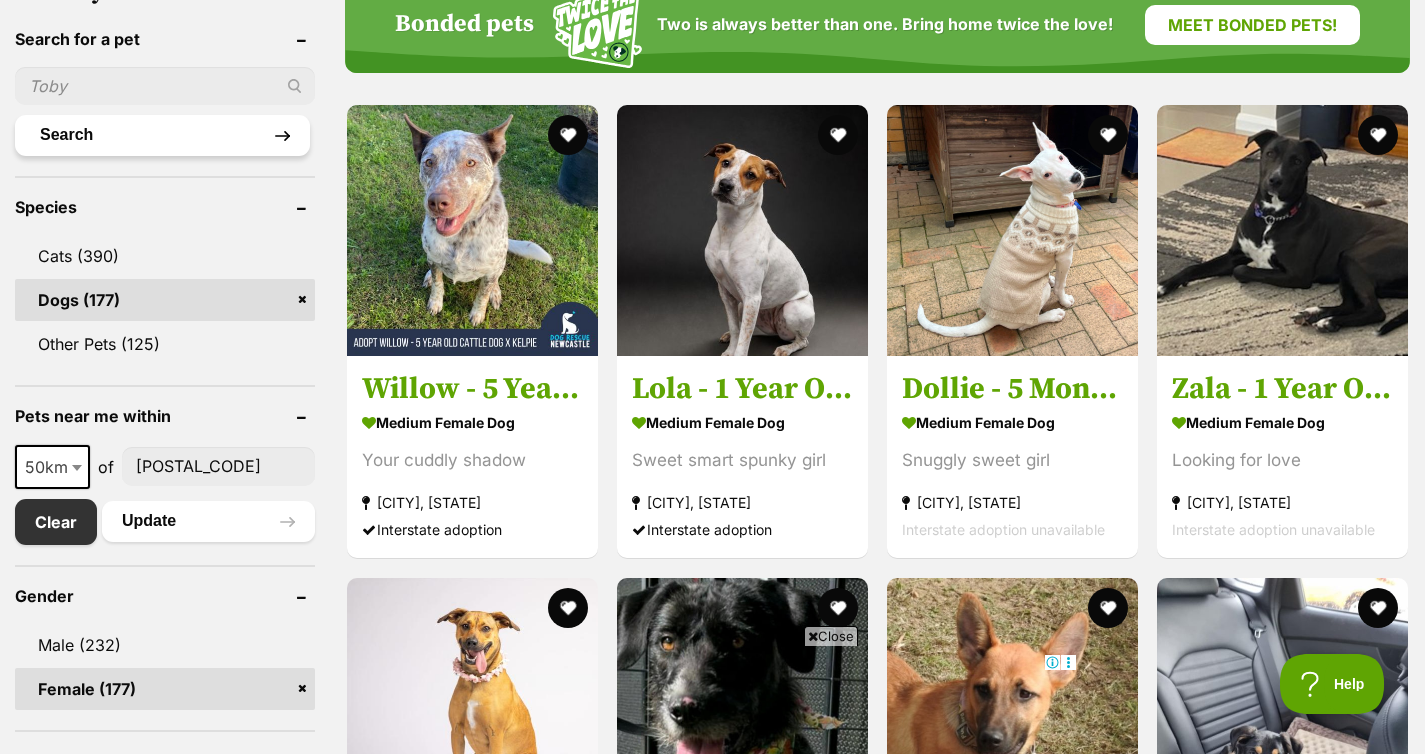 click on "Search" at bounding box center (162, 135) 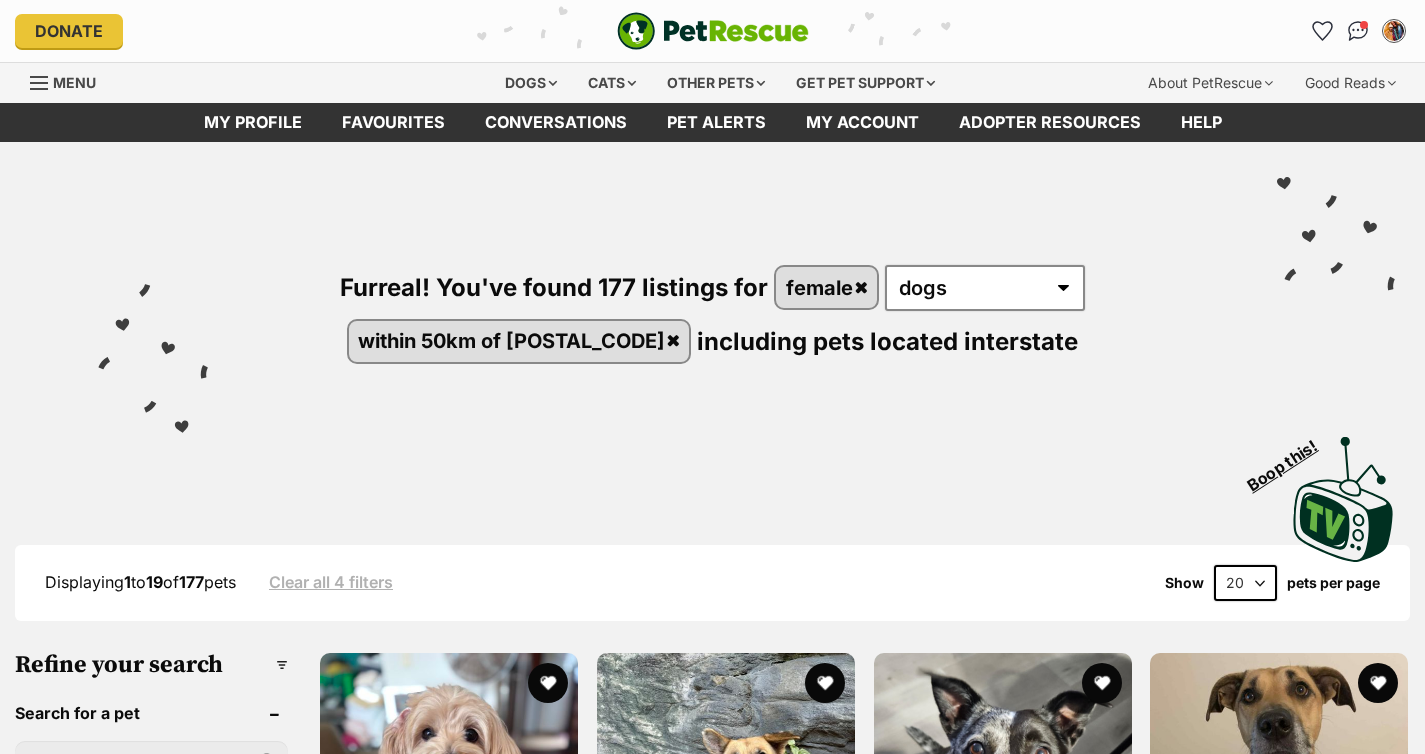 scroll, scrollTop: 0, scrollLeft: 0, axis: both 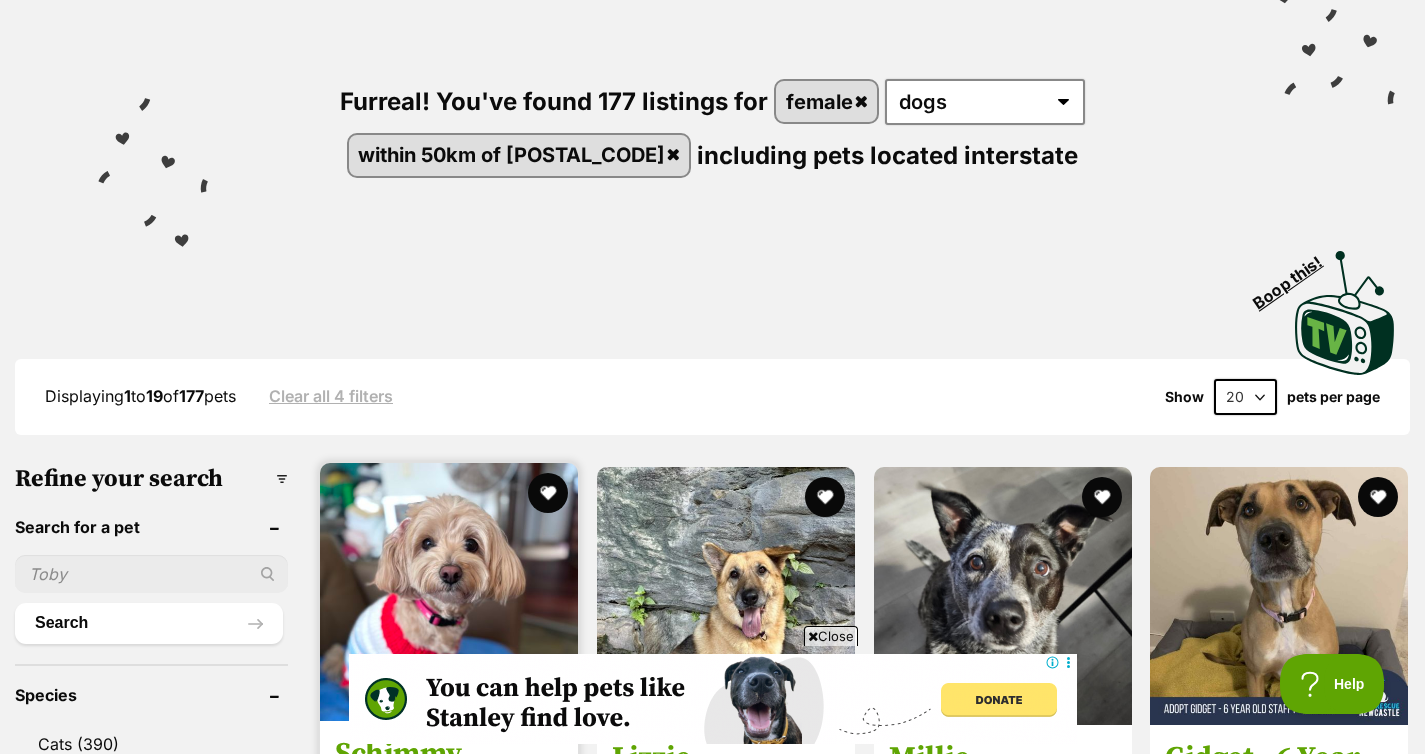 click at bounding box center [449, 592] 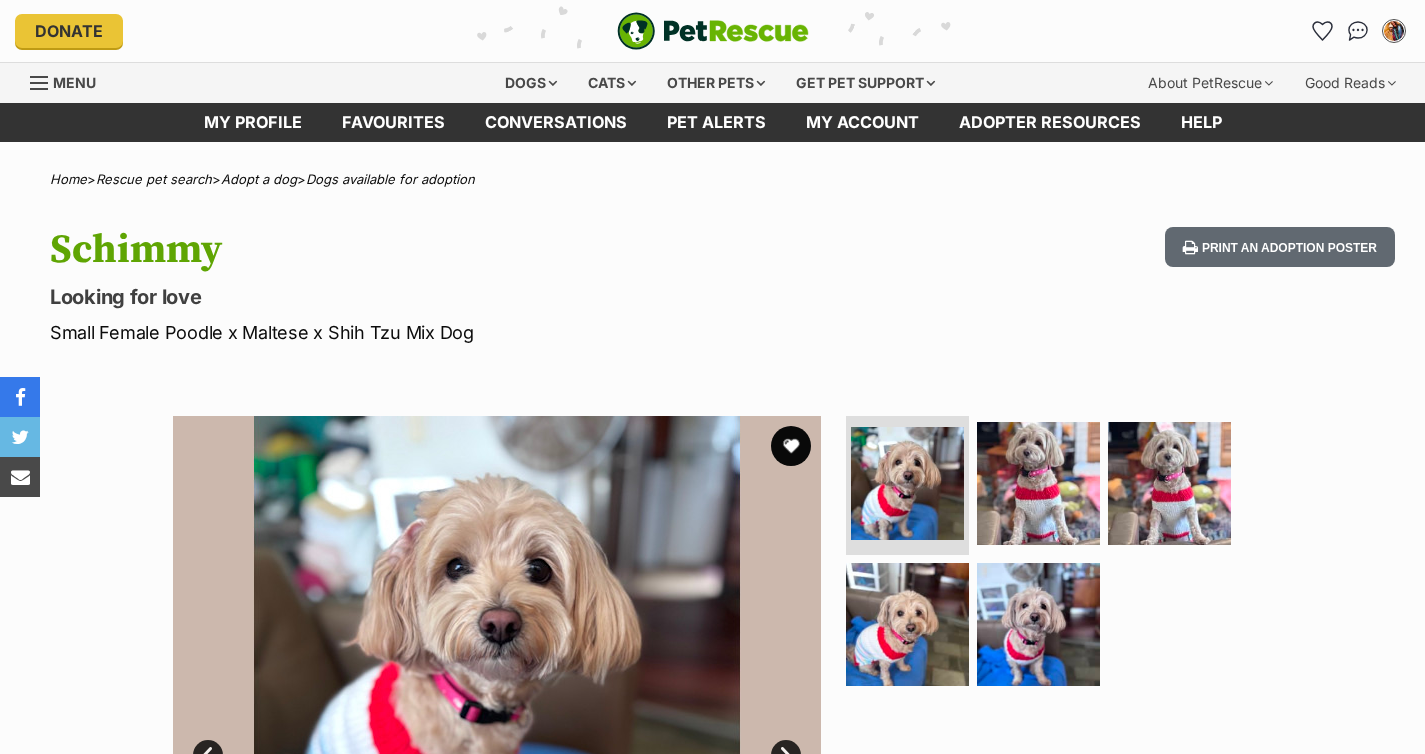 scroll, scrollTop: 0, scrollLeft: 0, axis: both 